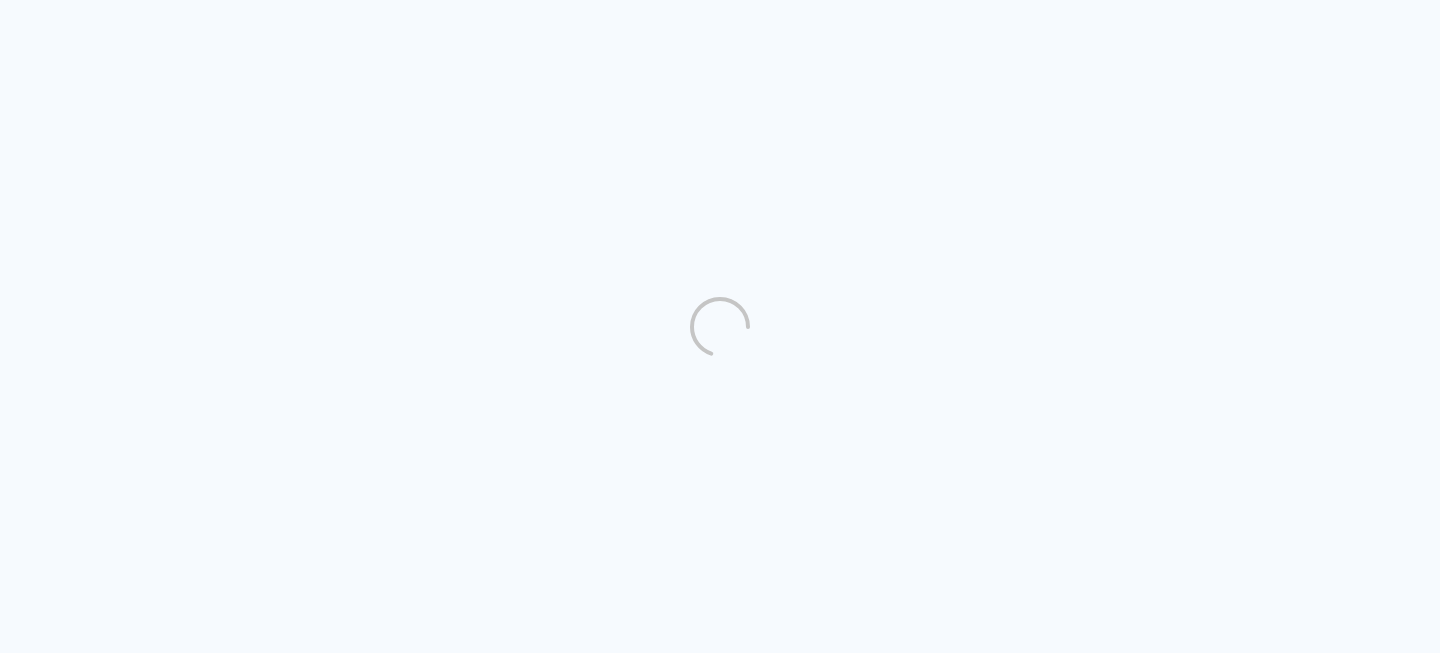 scroll, scrollTop: 0, scrollLeft: 0, axis: both 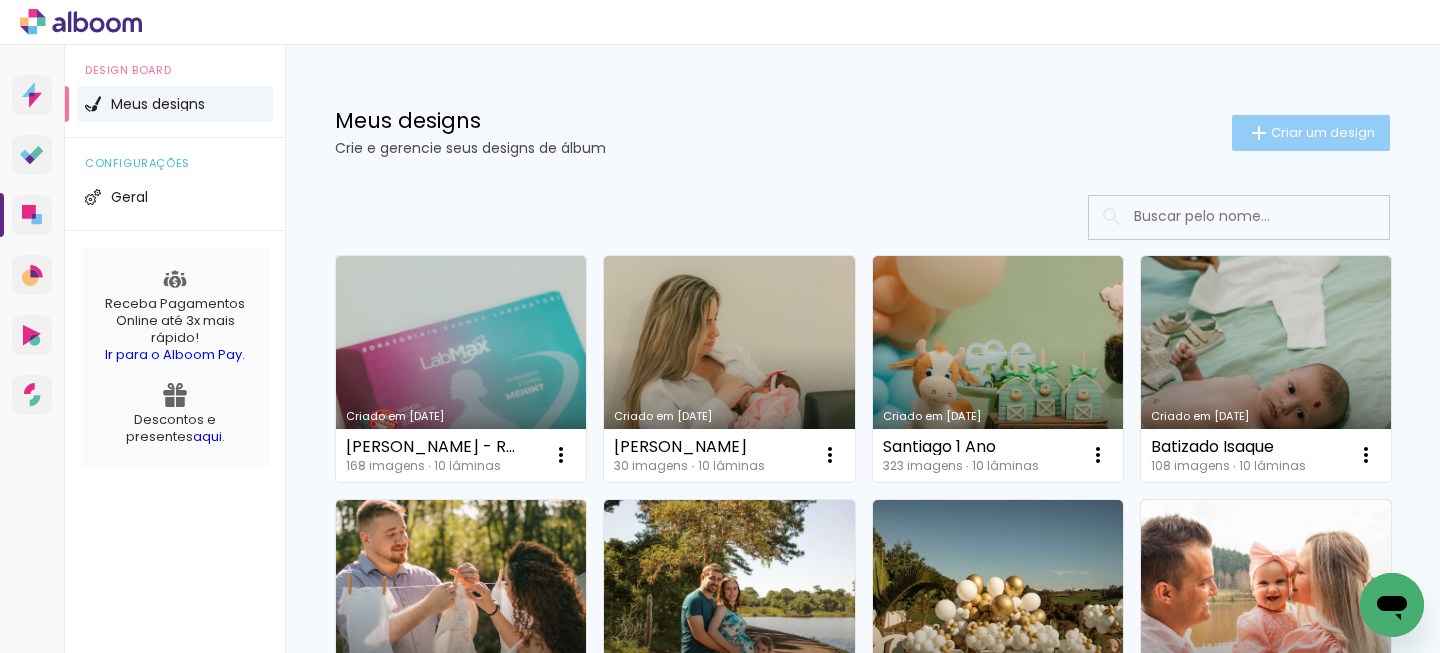click on "Criar um design" 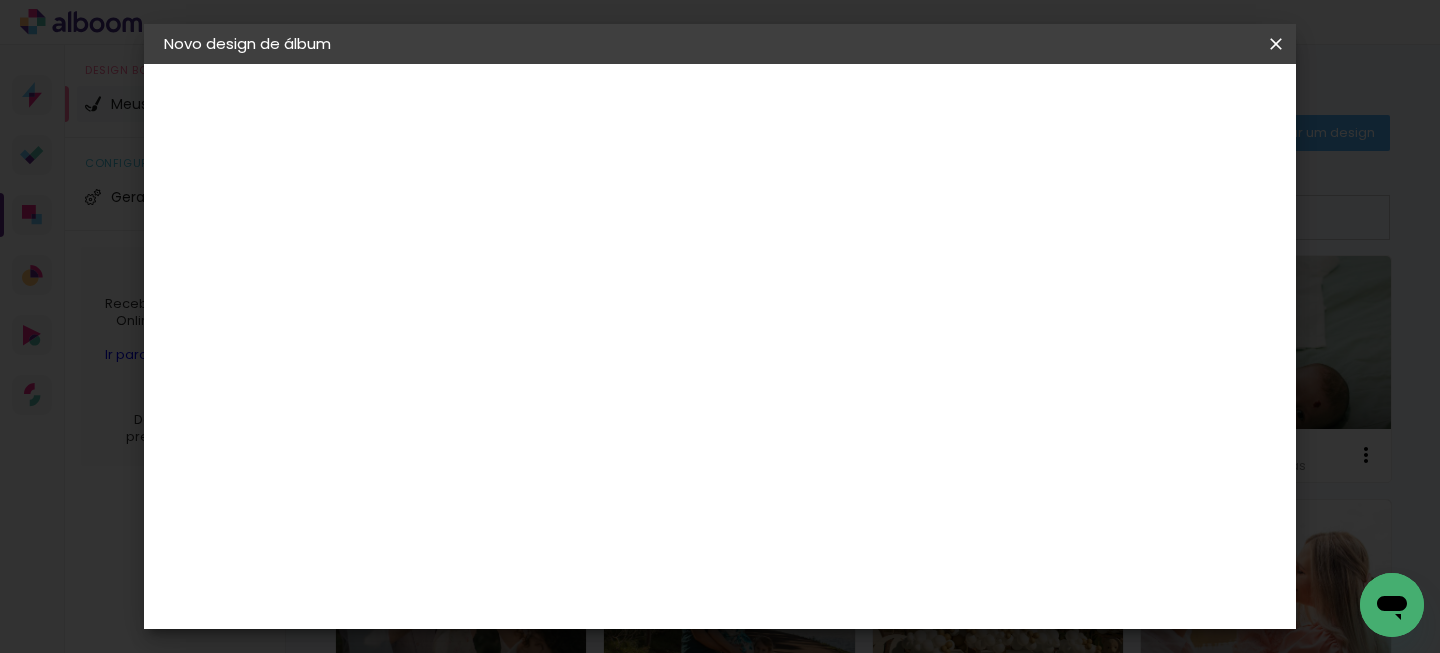 click at bounding box center [491, 268] 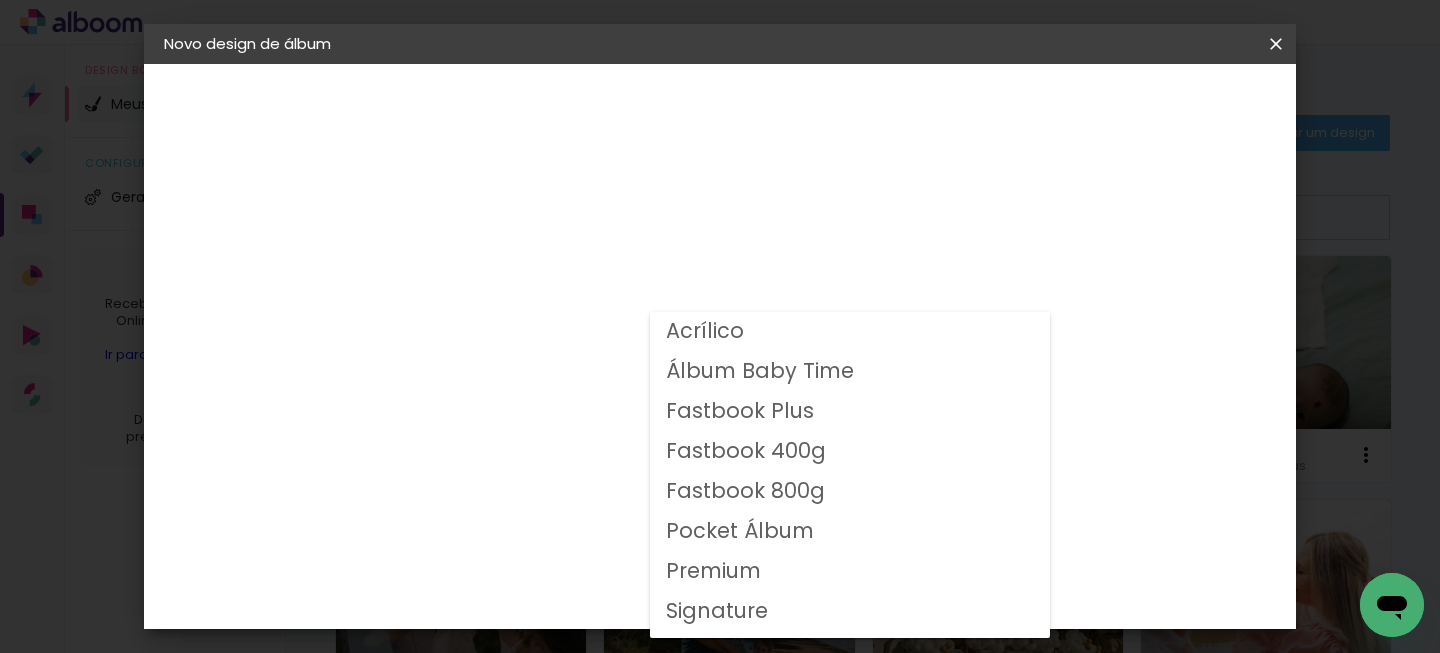 click on "Fastbook 800g" at bounding box center (0, 0) 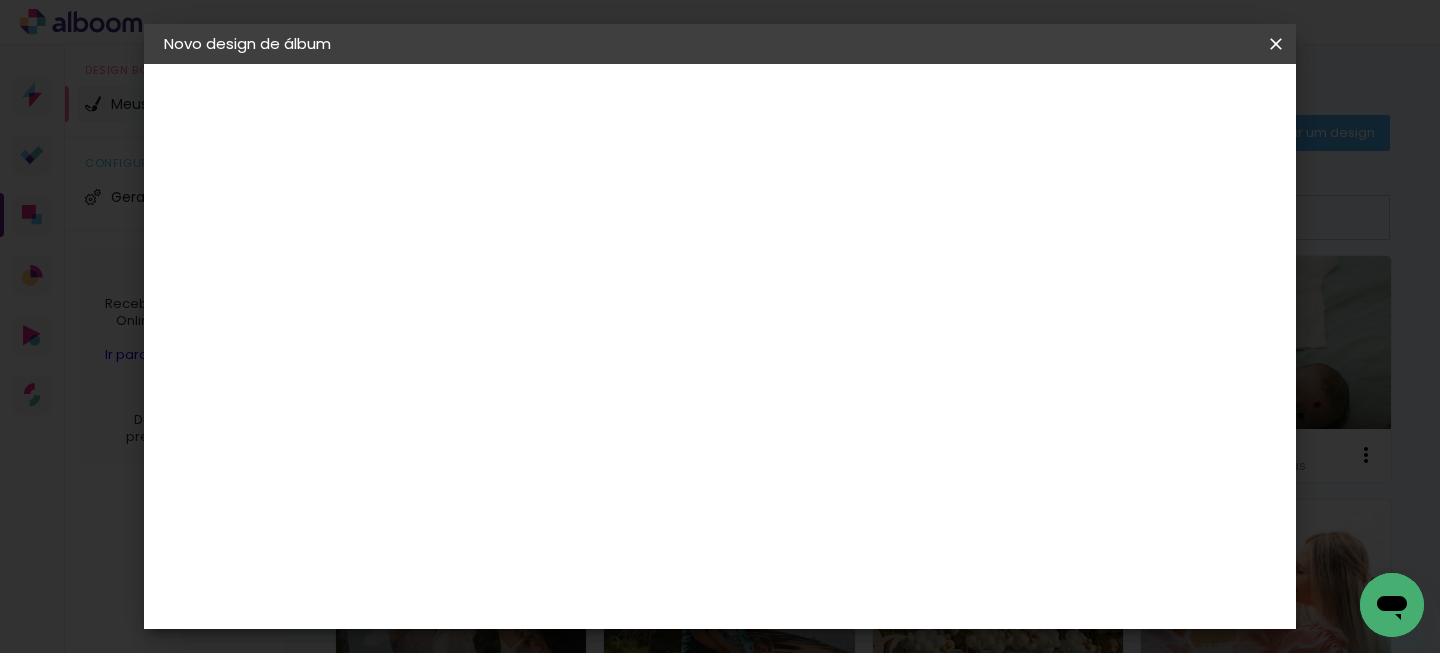 scroll, scrollTop: 424, scrollLeft: 0, axis: vertical 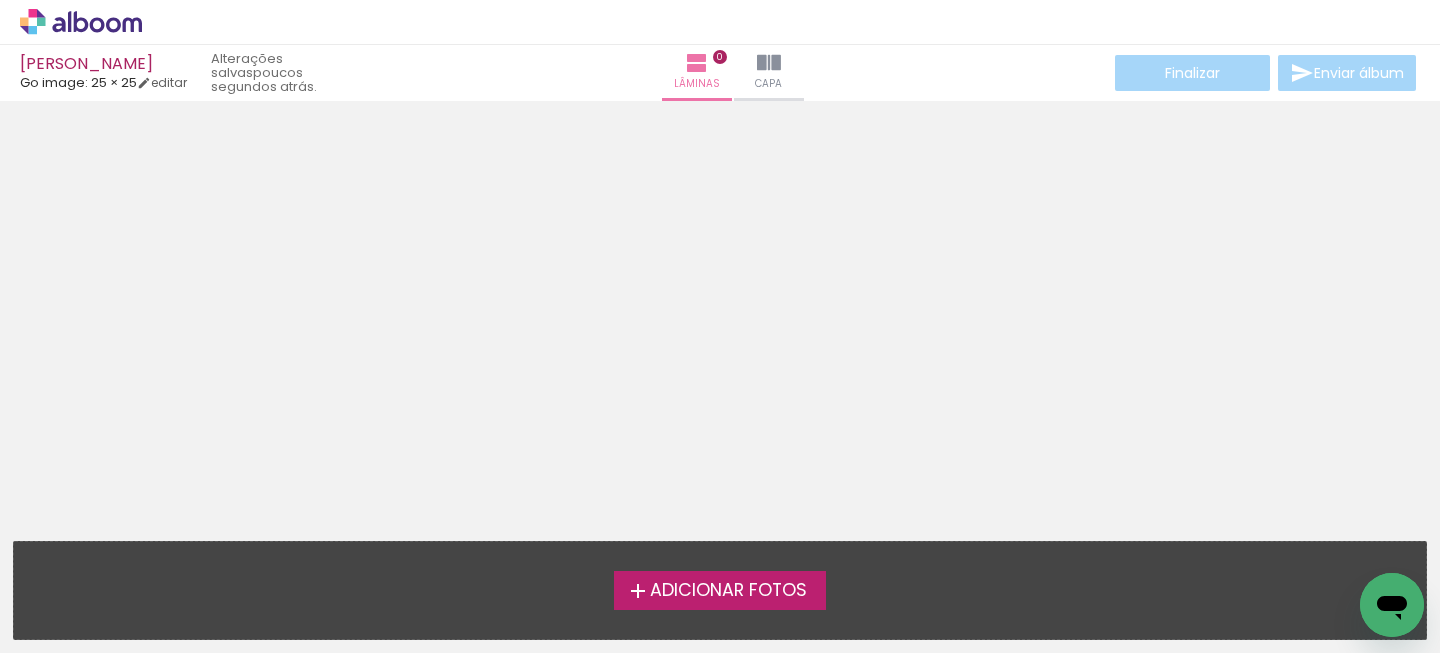 click on "Adicionar Fotos" at bounding box center [728, 591] 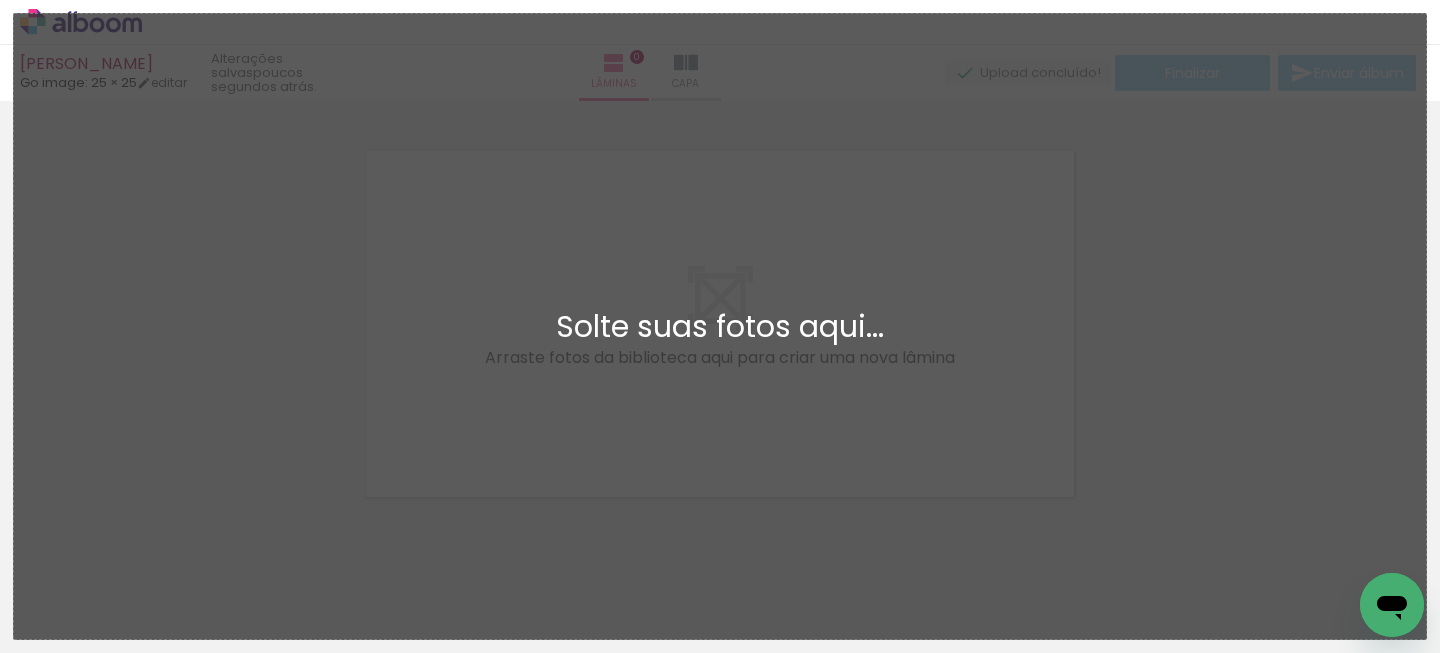 scroll, scrollTop: 25, scrollLeft: 0, axis: vertical 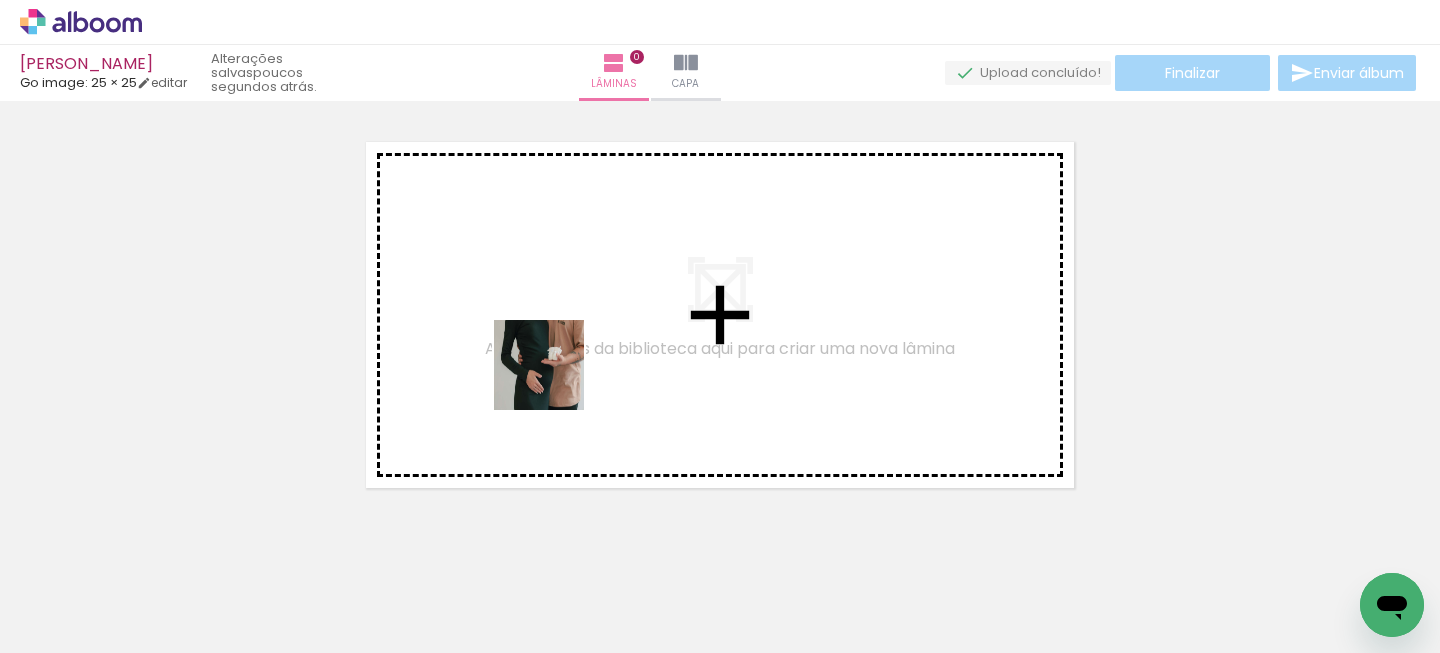drag, startPoint x: 222, startPoint y: 602, endPoint x: 561, endPoint y: 377, distance: 406.87344 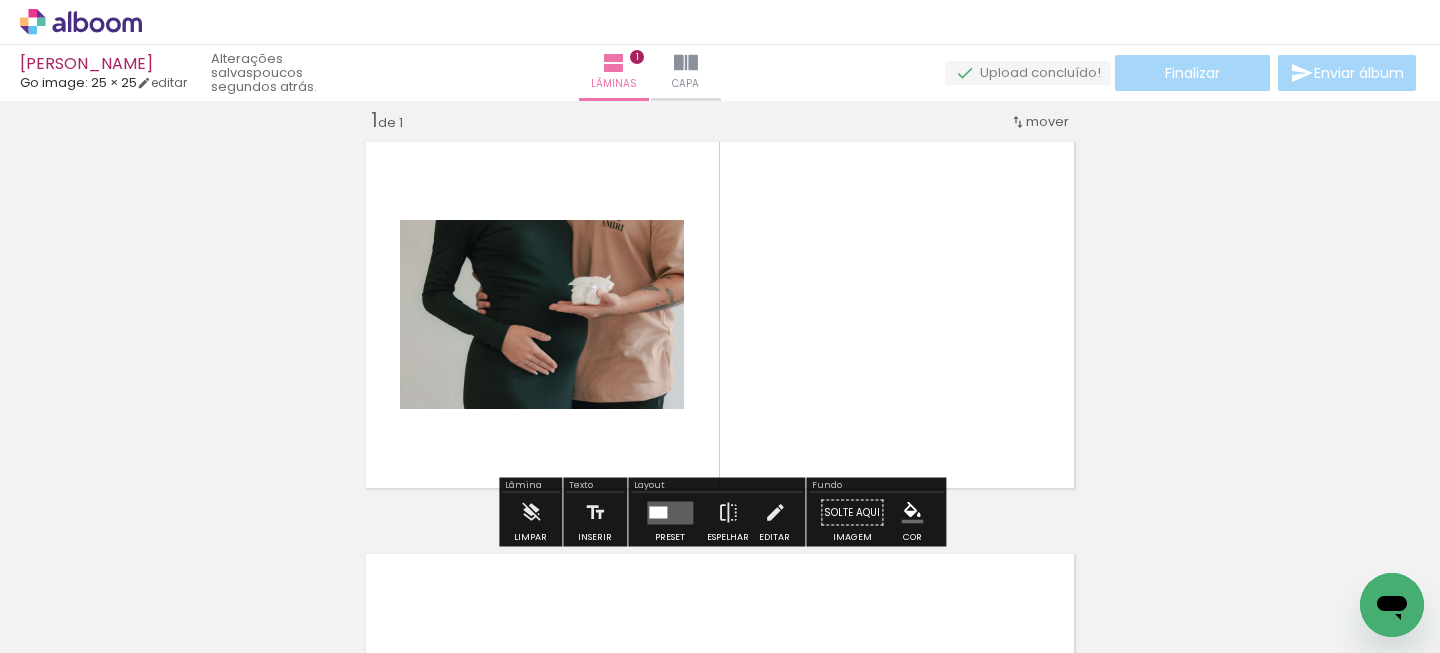 scroll, scrollTop: 25, scrollLeft: 0, axis: vertical 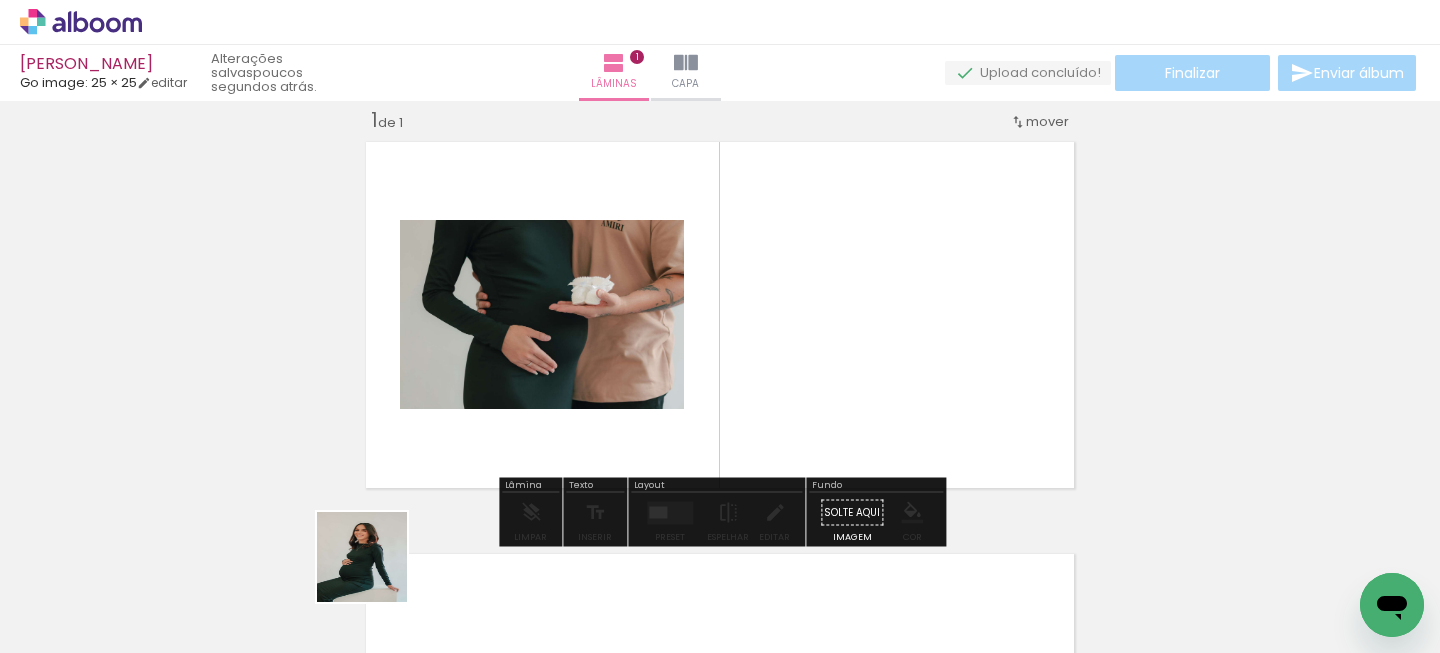 drag, startPoint x: 332, startPoint y: 609, endPoint x: 590, endPoint y: 387, distance: 340.3645 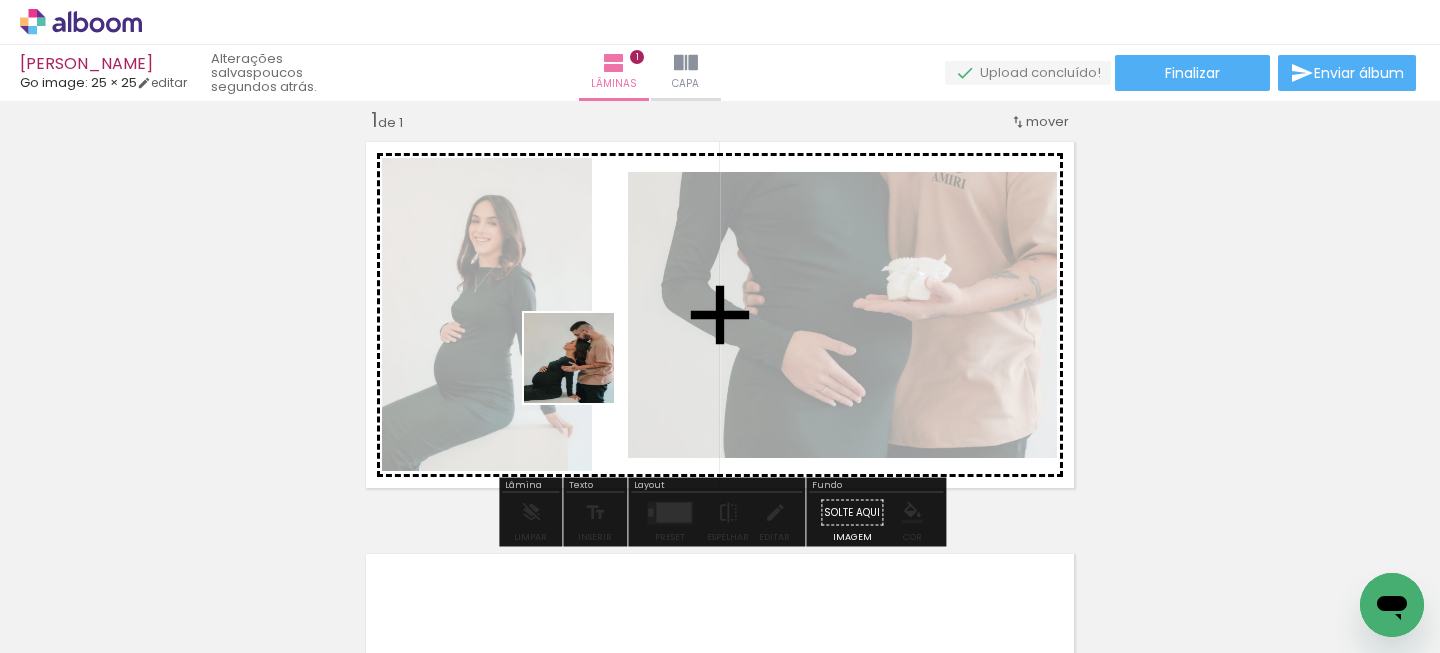 drag, startPoint x: 454, startPoint y: 605, endPoint x: 585, endPoint y: 374, distance: 265.55978 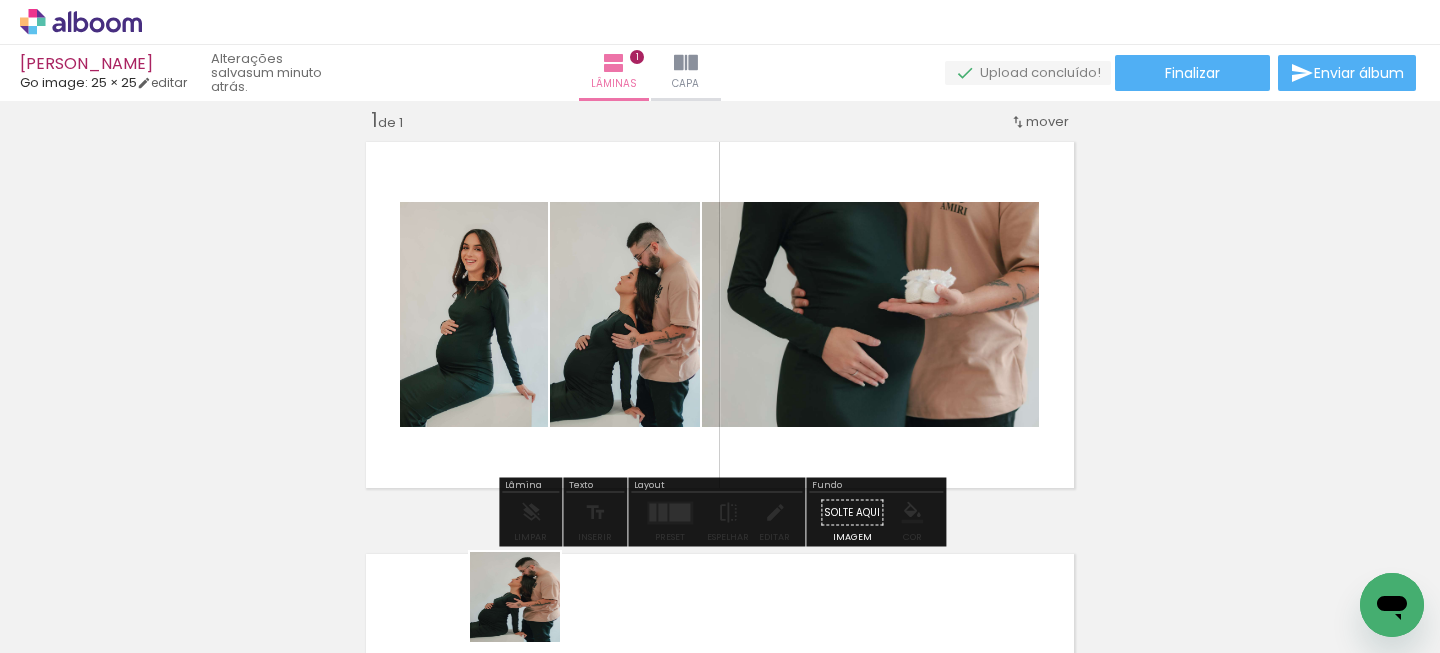 drag, startPoint x: 530, startPoint y: 625, endPoint x: 630, endPoint y: 413, distance: 234.40137 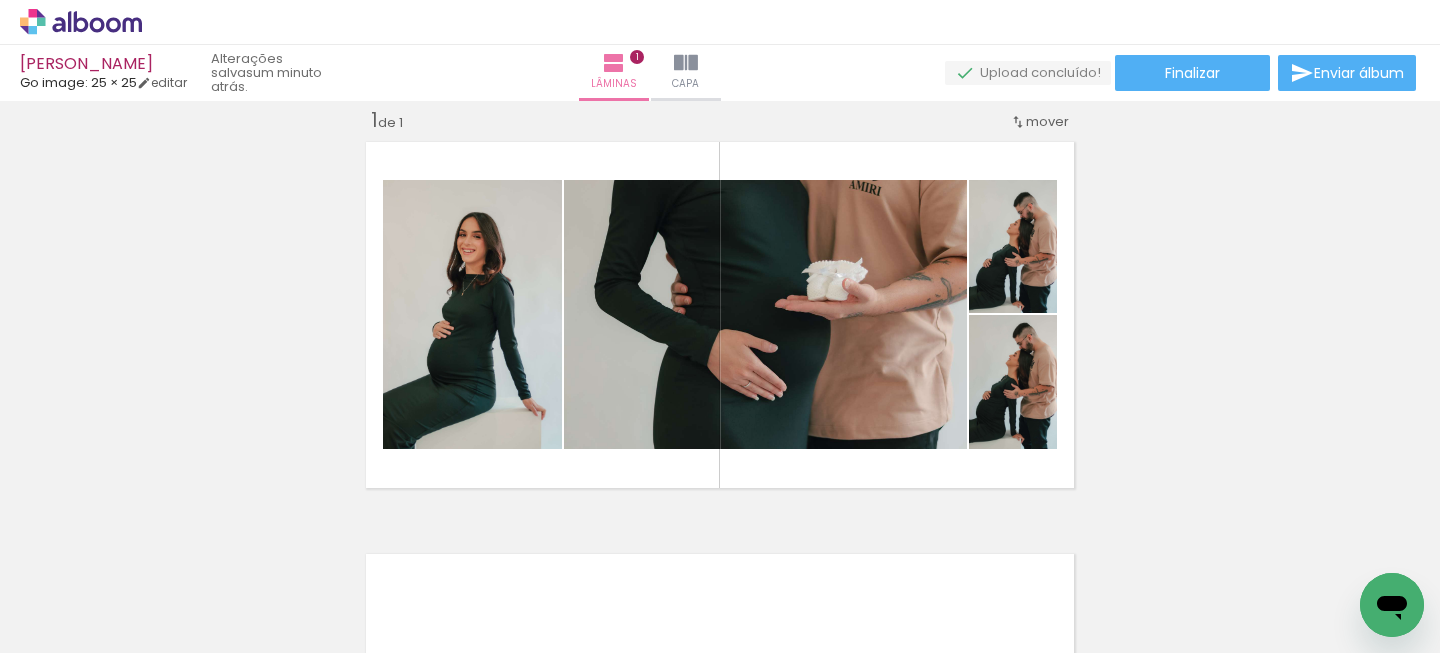 scroll, scrollTop: 0, scrollLeft: 0, axis: both 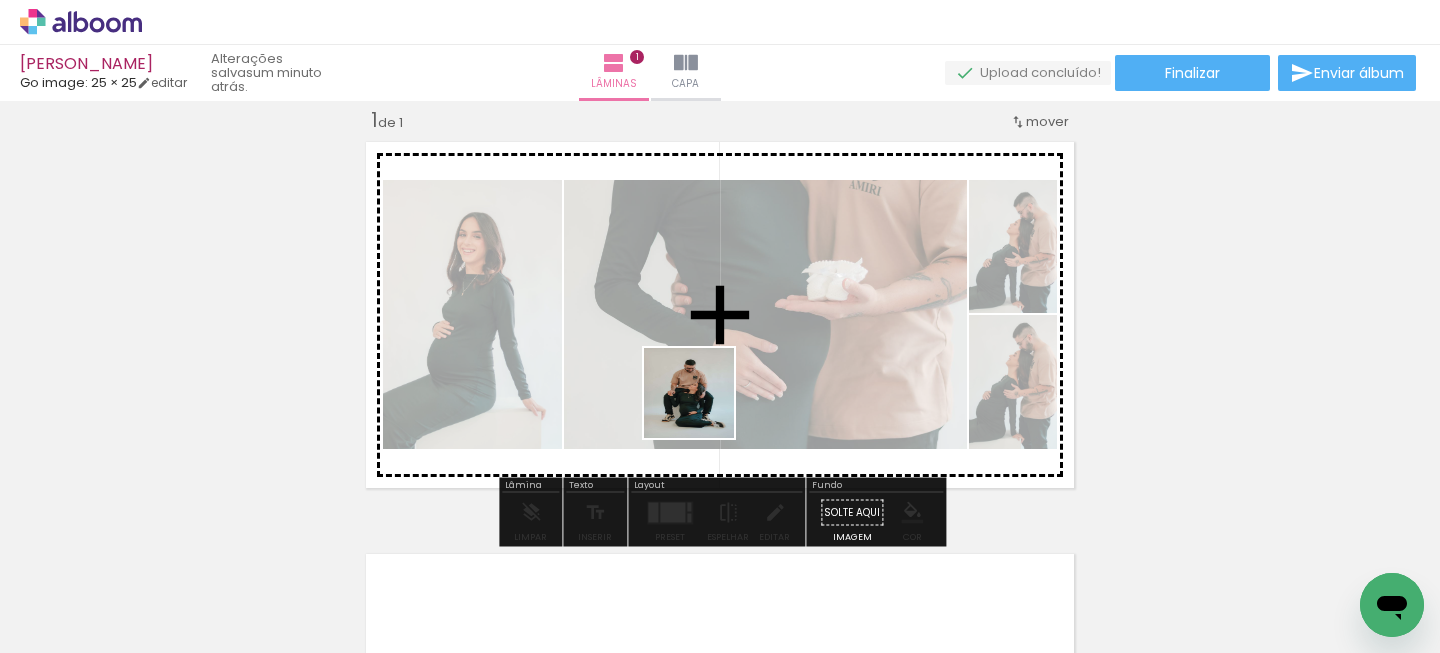 drag, startPoint x: 661, startPoint y: 594, endPoint x: 704, endPoint y: 408, distance: 190.90573 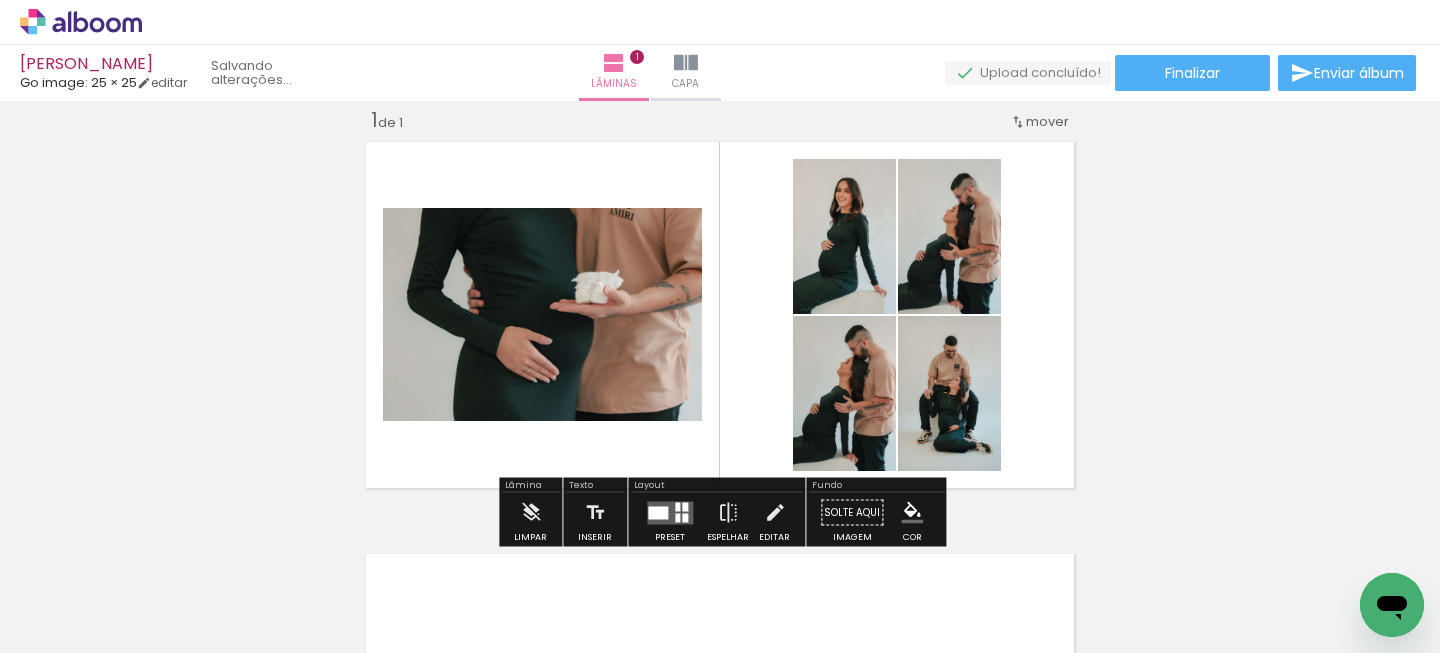 drag, startPoint x: 762, startPoint y: 600, endPoint x: 772, endPoint y: 408, distance: 192.26024 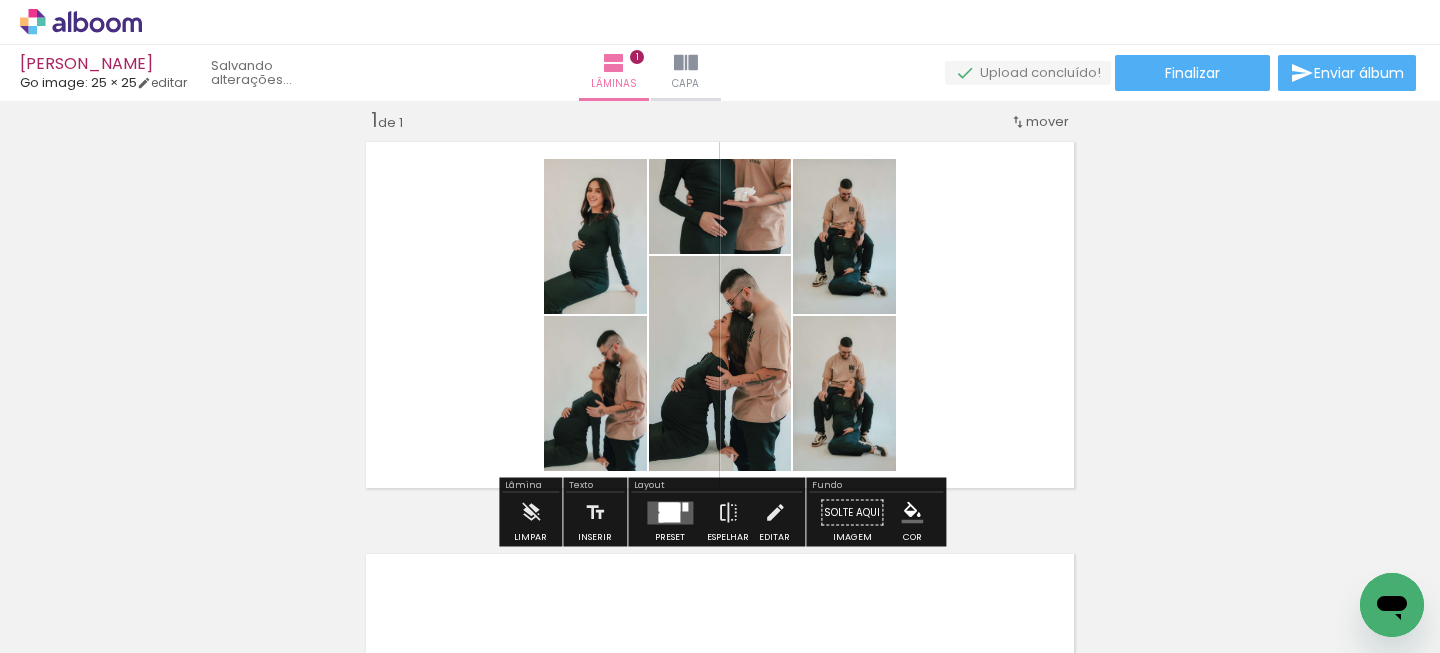 drag, startPoint x: 866, startPoint y: 577, endPoint x: 860, endPoint y: 352, distance: 225.07999 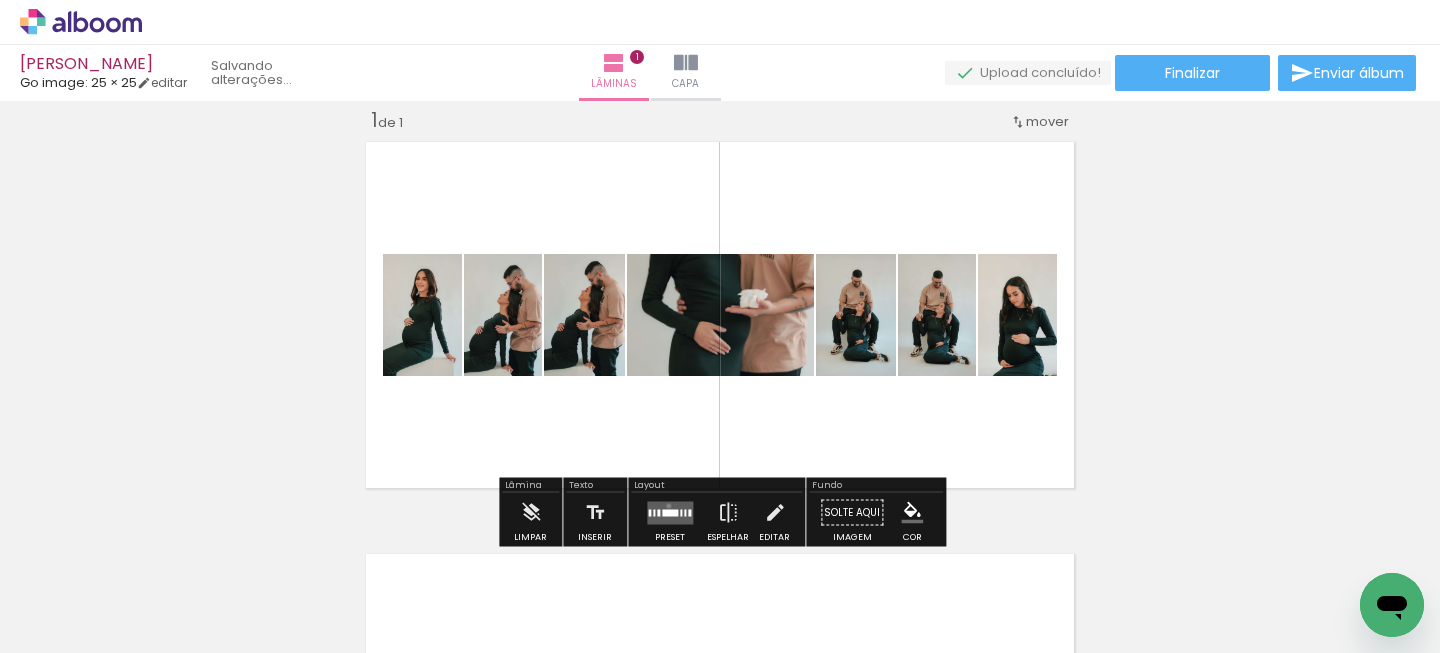 click at bounding box center [670, 512] 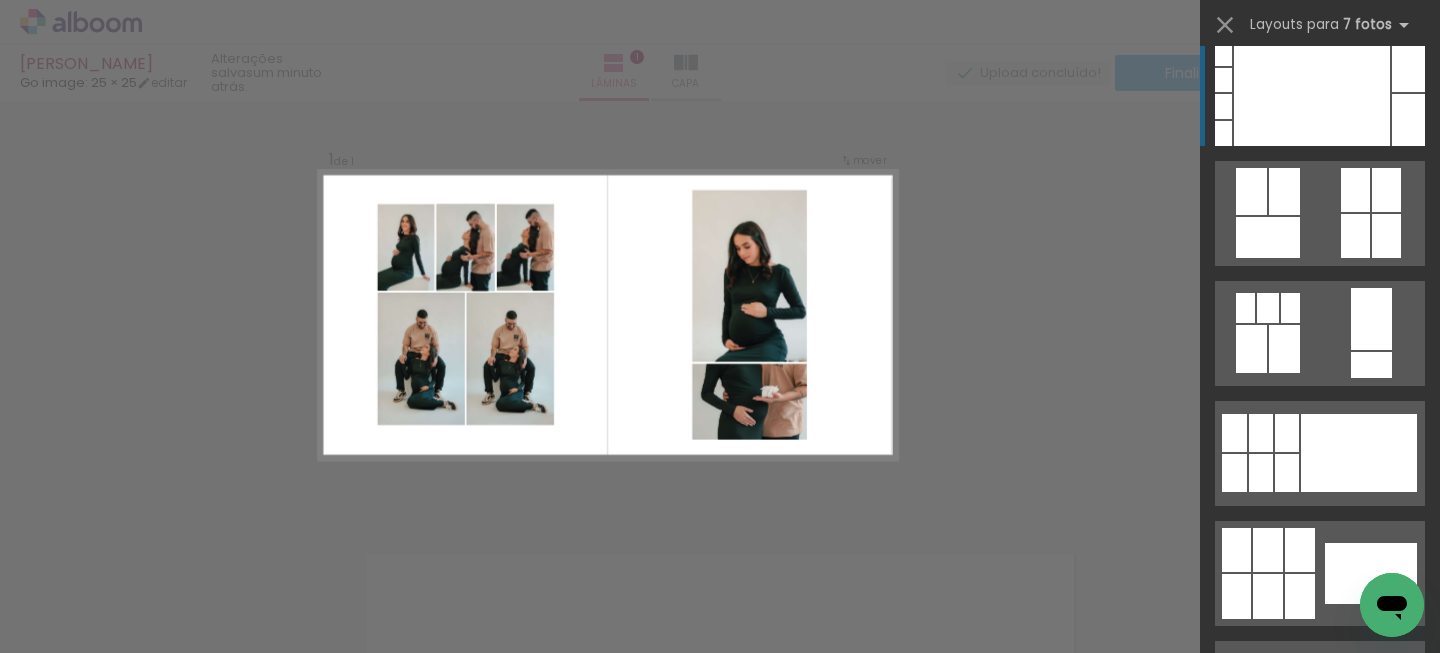 scroll, scrollTop: 496, scrollLeft: 0, axis: vertical 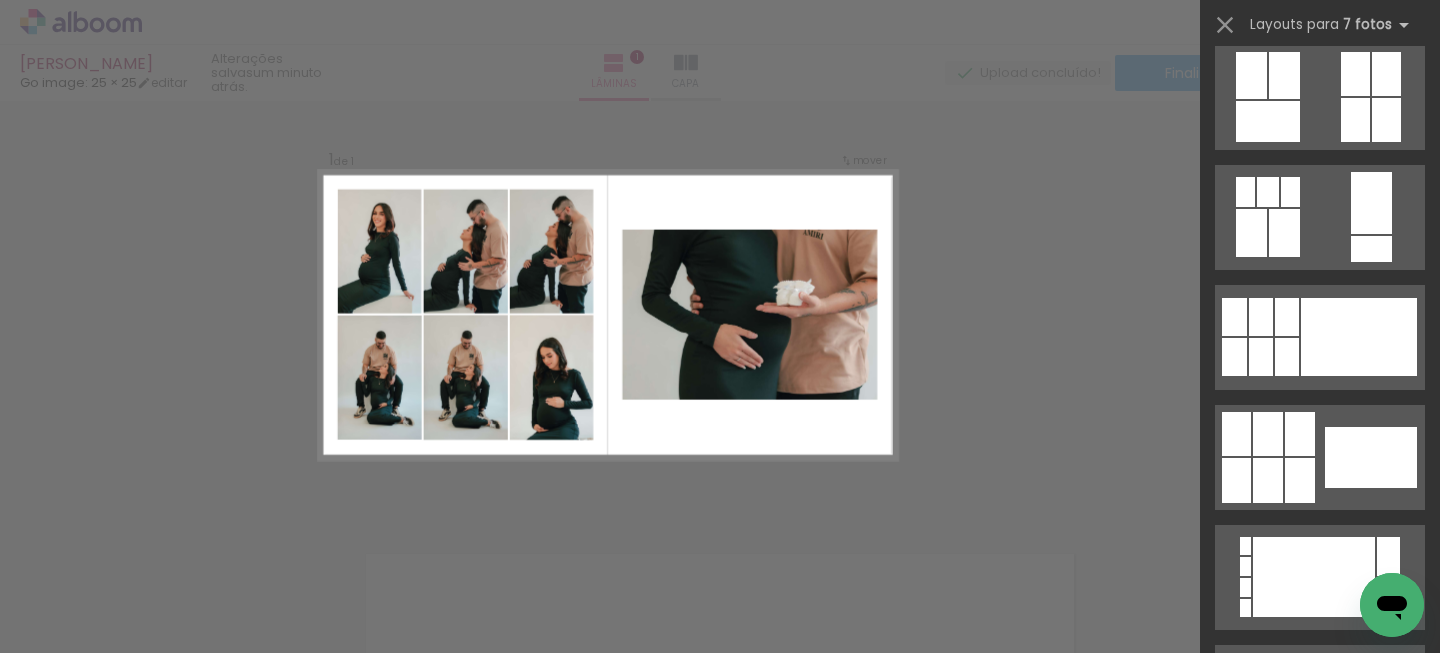 click at bounding box center (1281, -383) 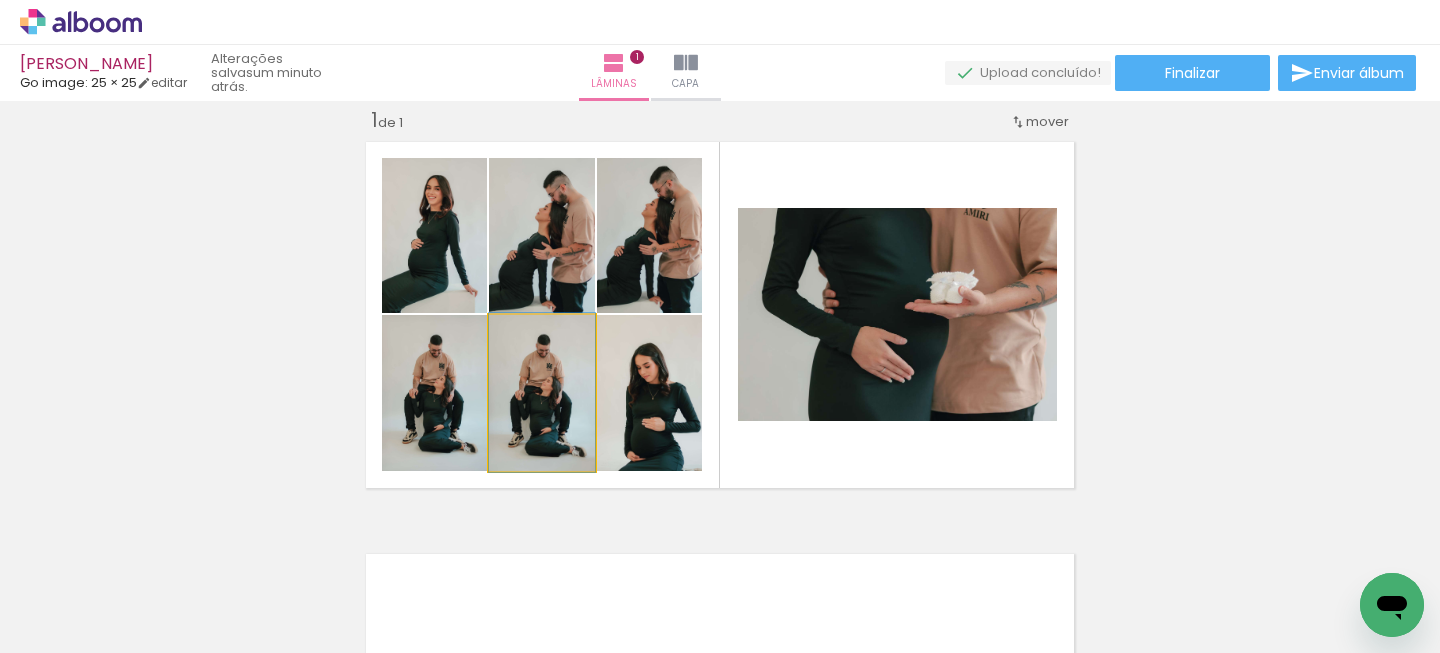 drag, startPoint x: 528, startPoint y: 429, endPoint x: 672, endPoint y: 415, distance: 144.67896 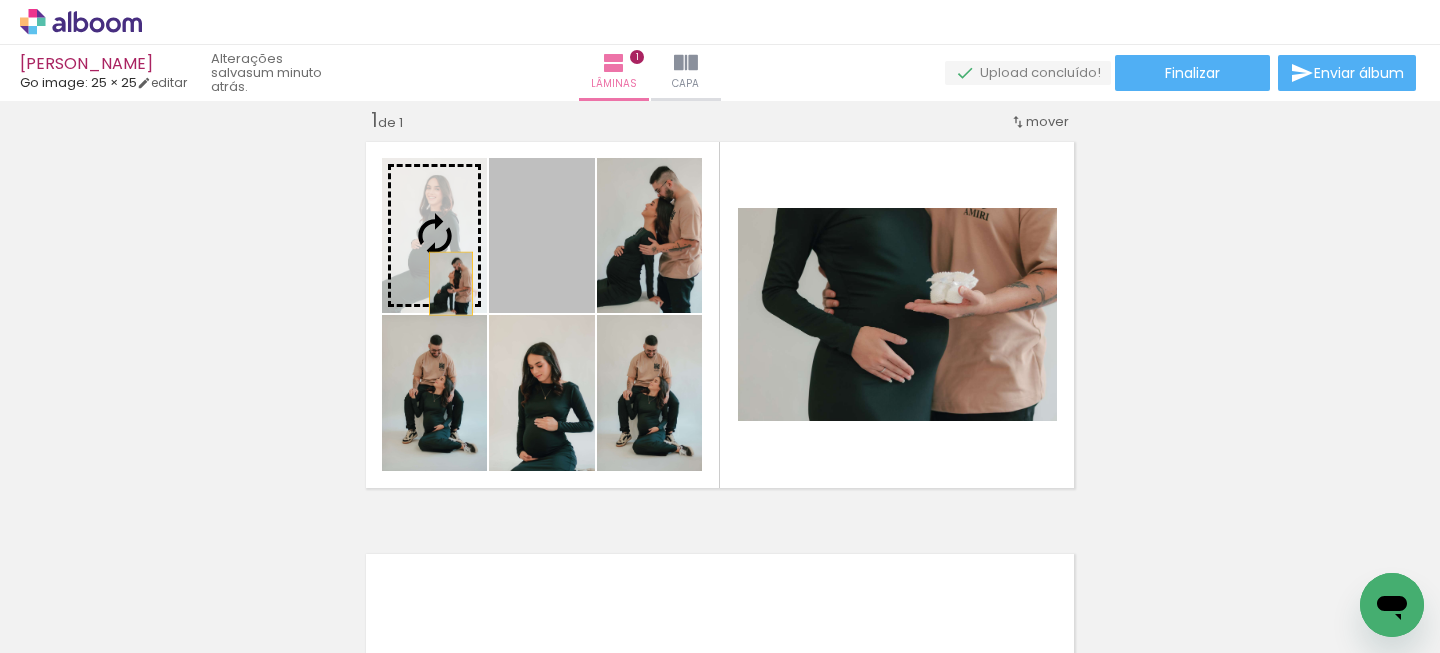 drag, startPoint x: 555, startPoint y: 283, endPoint x: 451, endPoint y: 283, distance: 104 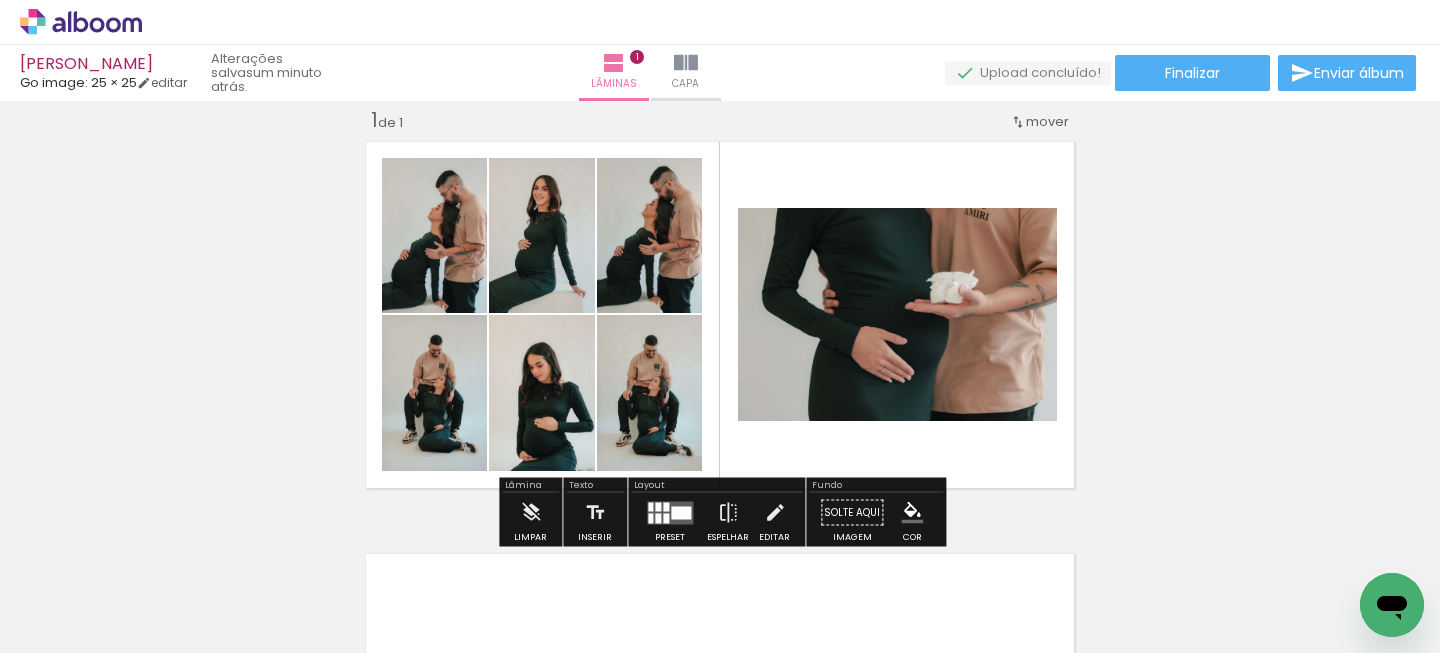 click on "Inserir lâmina 1  de 1" at bounding box center [720, 495] 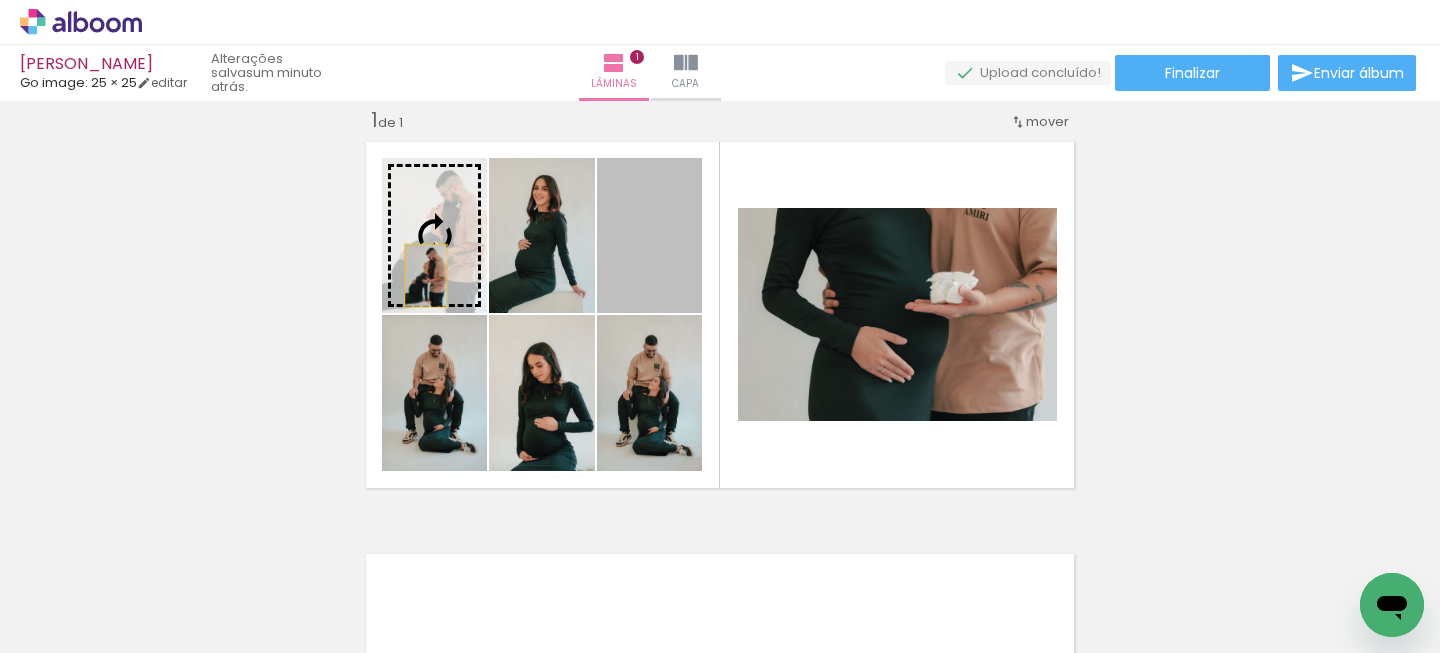 drag, startPoint x: 646, startPoint y: 272, endPoint x: 425, endPoint y: 275, distance: 221.02036 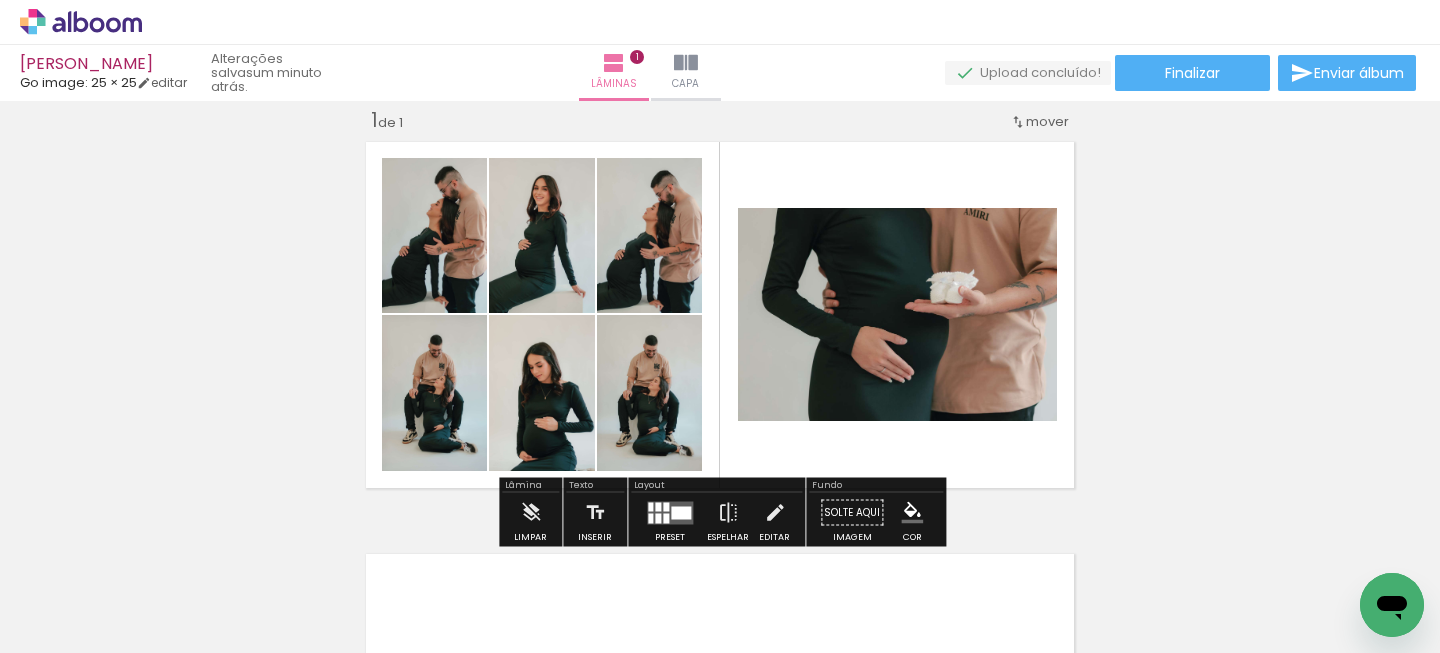 click on "Inserir lâmina 1  de 1" at bounding box center [720, 495] 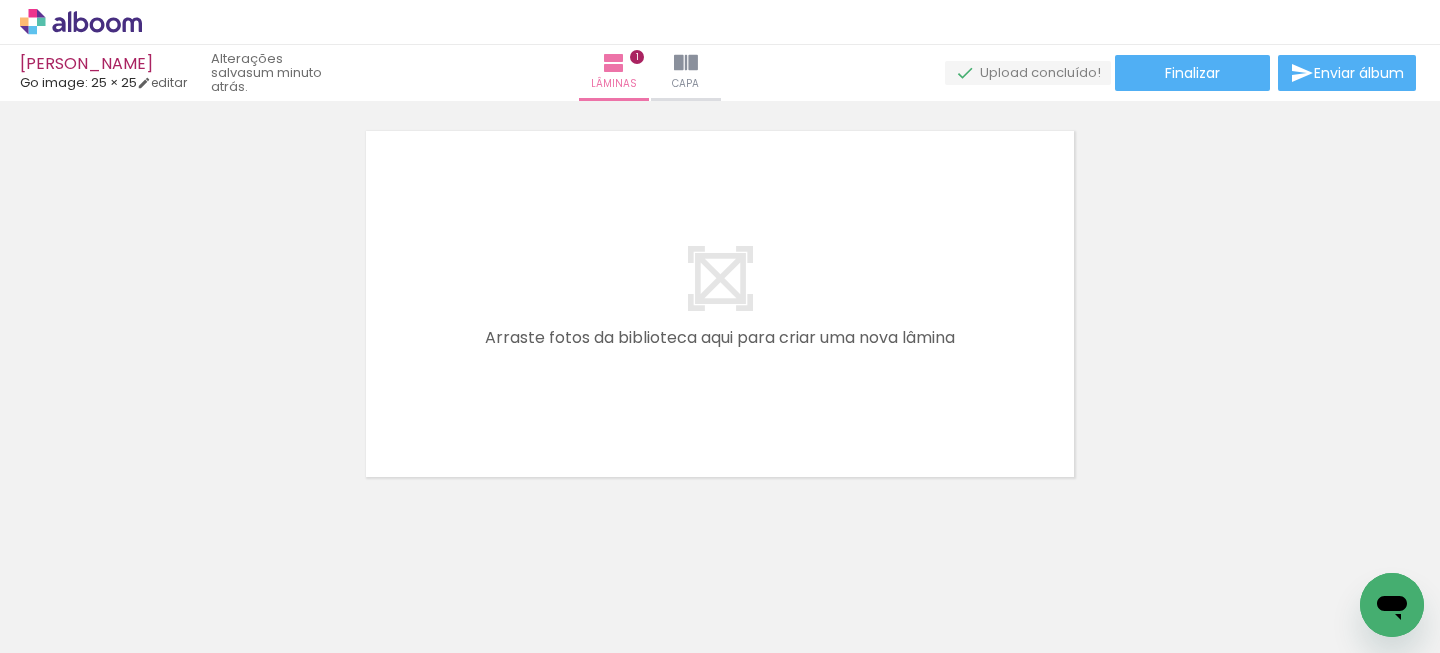 scroll, scrollTop: 449, scrollLeft: 0, axis: vertical 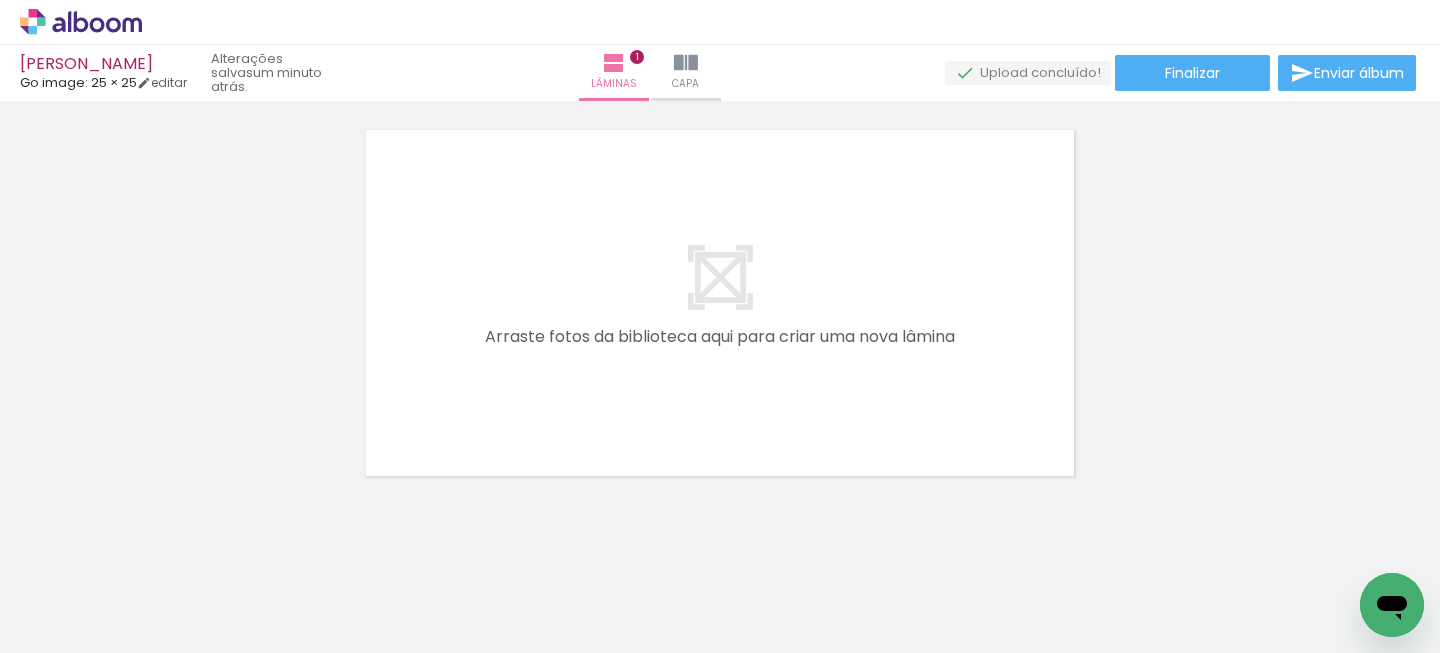 drag, startPoint x: 765, startPoint y: 614, endPoint x: 765, endPoint y: 432, distance: 182 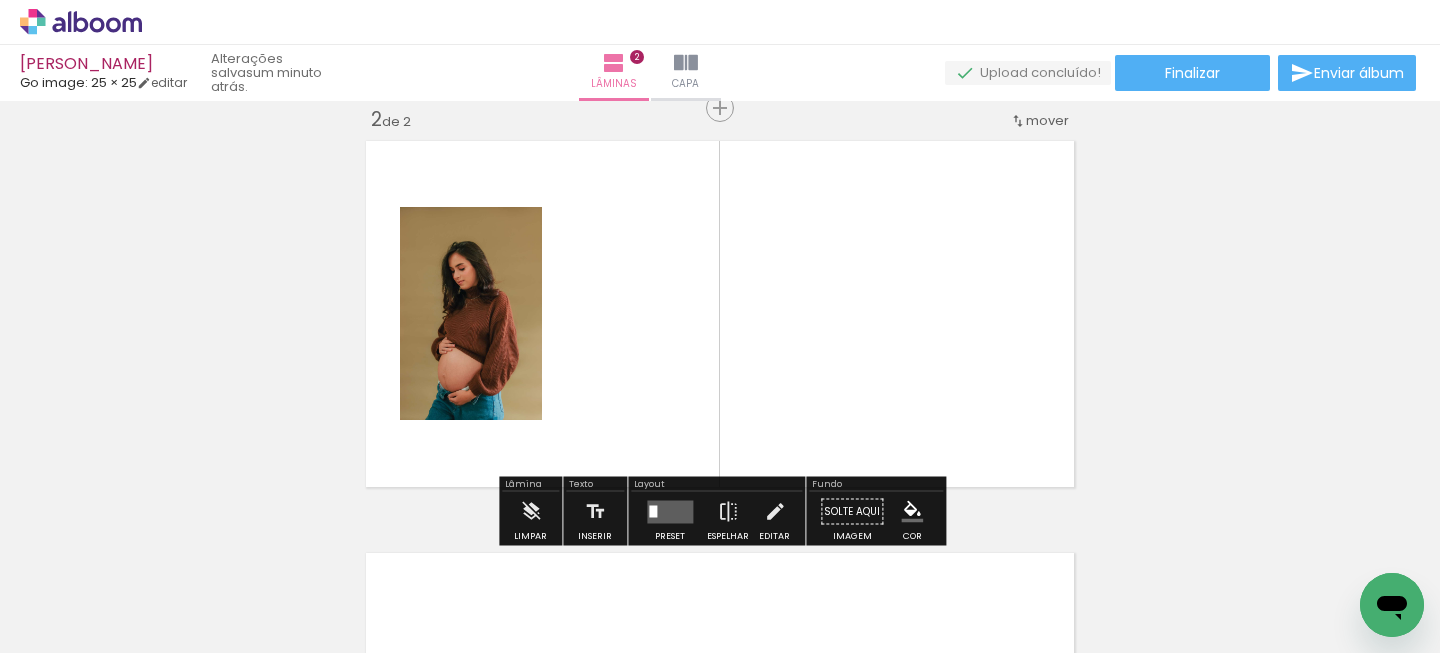 scroll, scrollTop: 437, scrollLeft: 0, axis: vertical 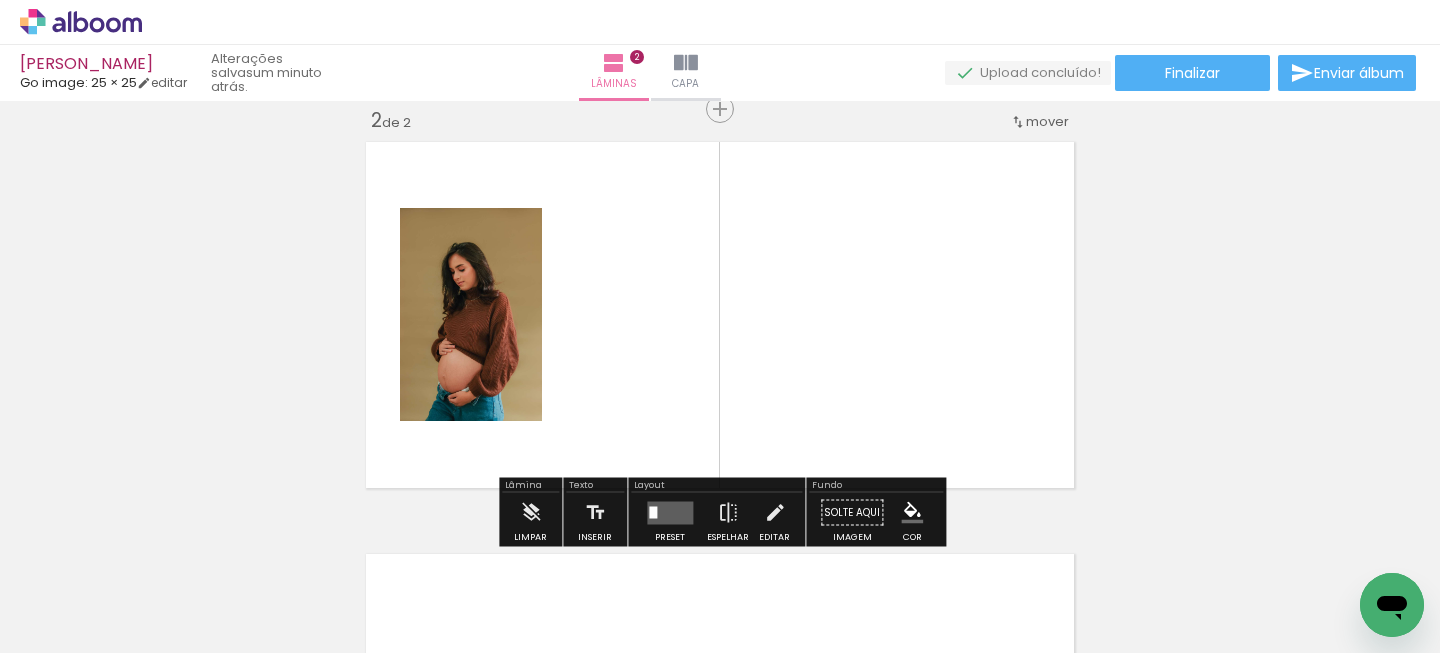 drag, startPoint x: 856, startPoint y: 596, endPoint x: 855, endPoint y: 350, distance: 246.00203 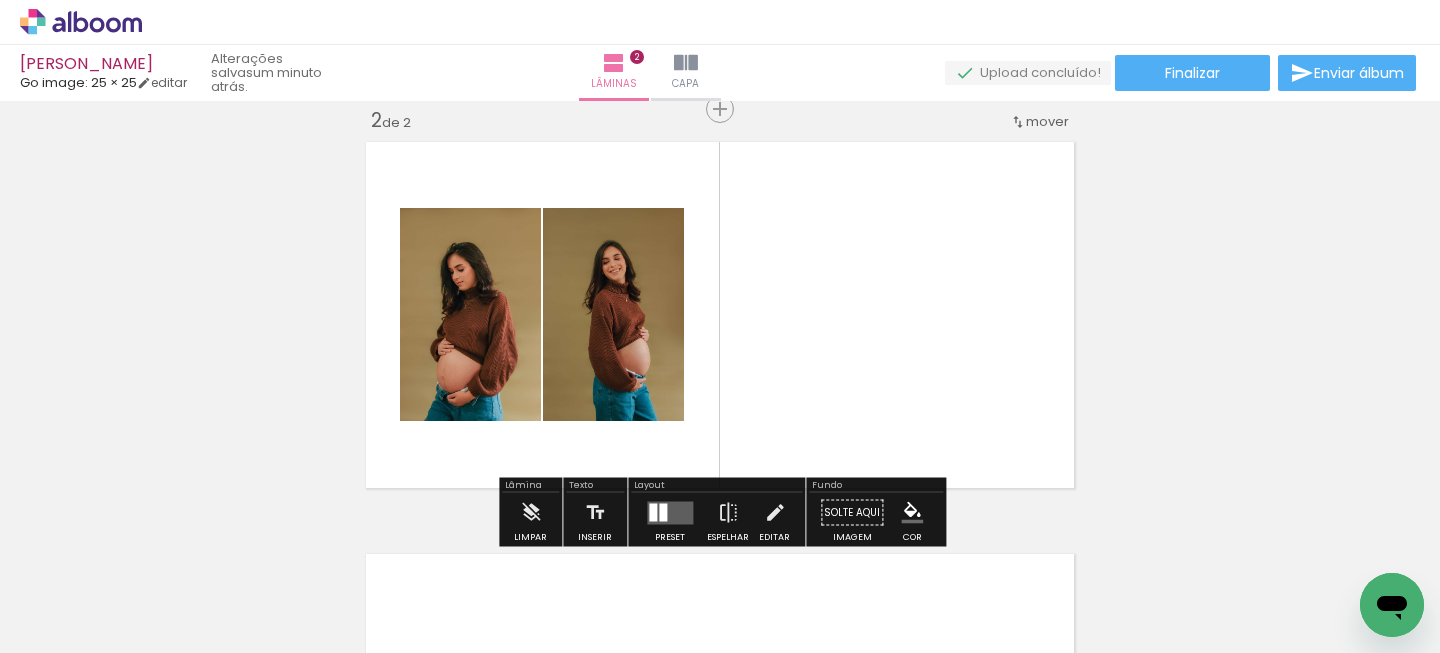 scroll, scrollTop: 0, scrollLeft: 470, axis: horizontal 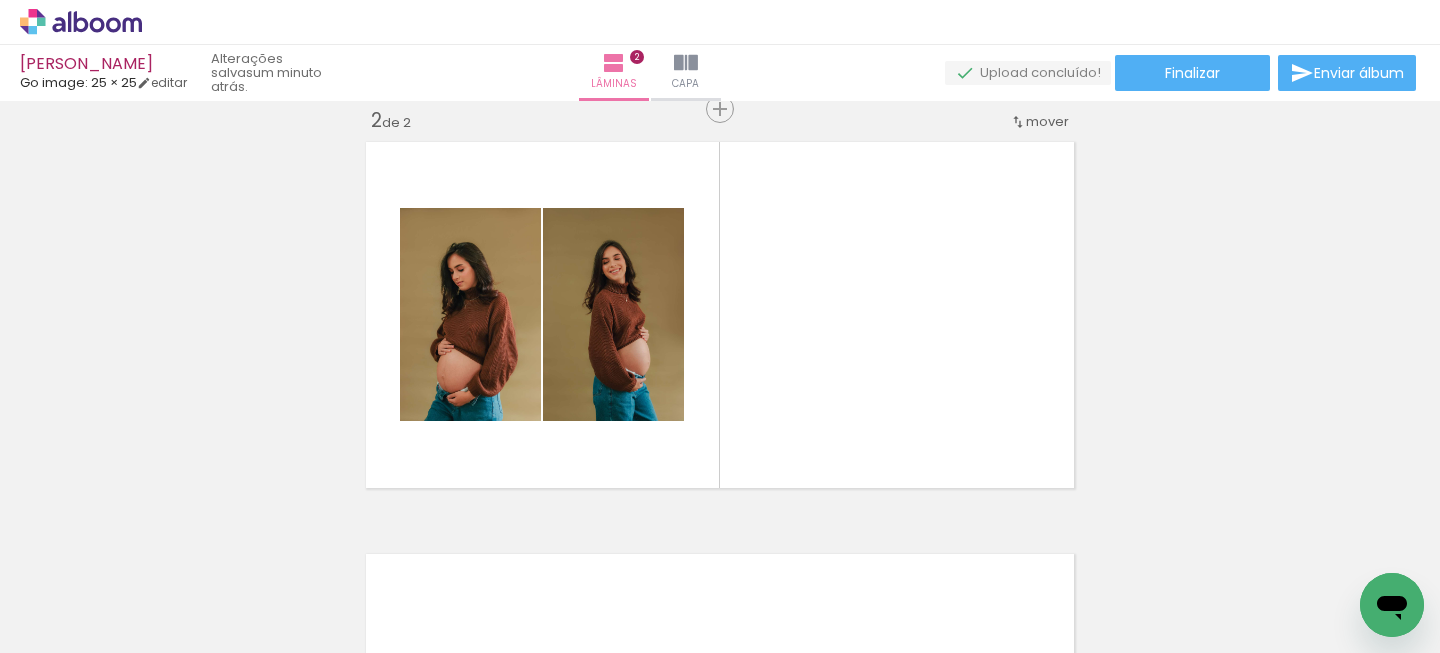 drag, startPoint x: 866, startPoint y: 611, endPoint x: 866, endPoint y: 420, distance: 191 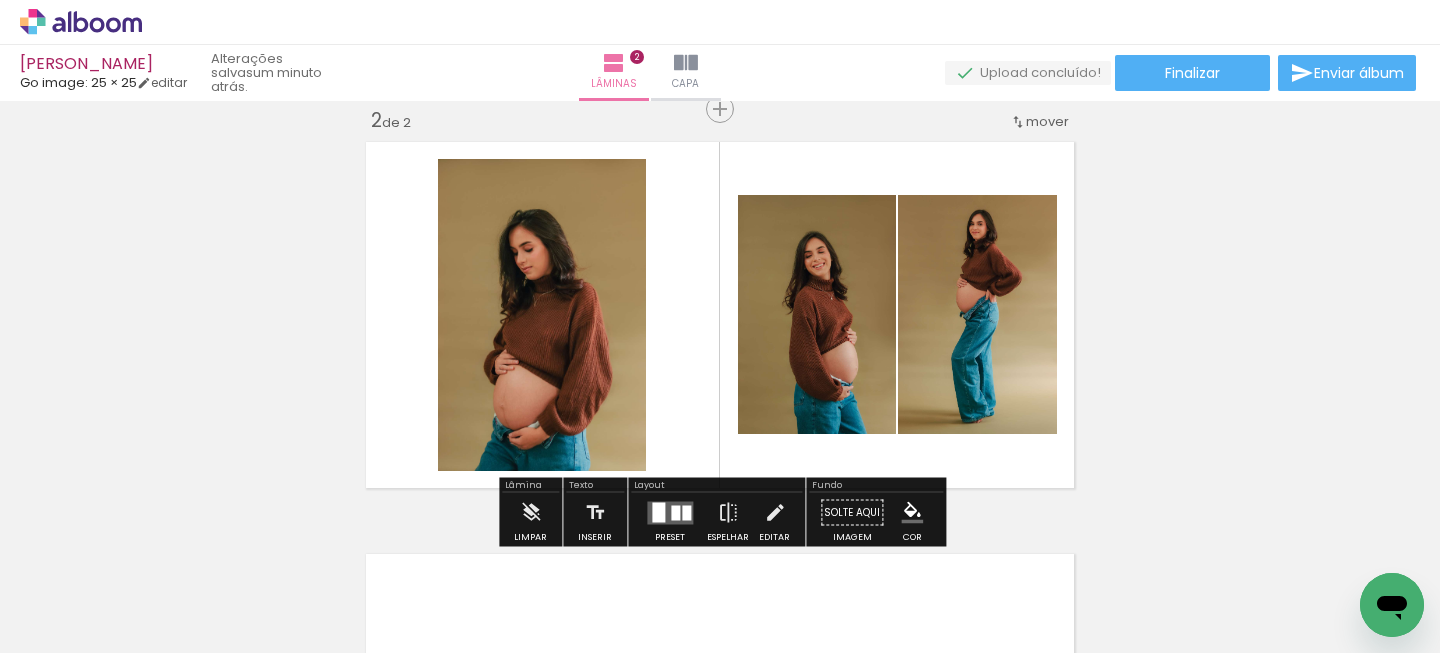 drag, startPoint x: 966, startPoint y: 566, endPoint x: 966, endPoint y: 297, distance: 269 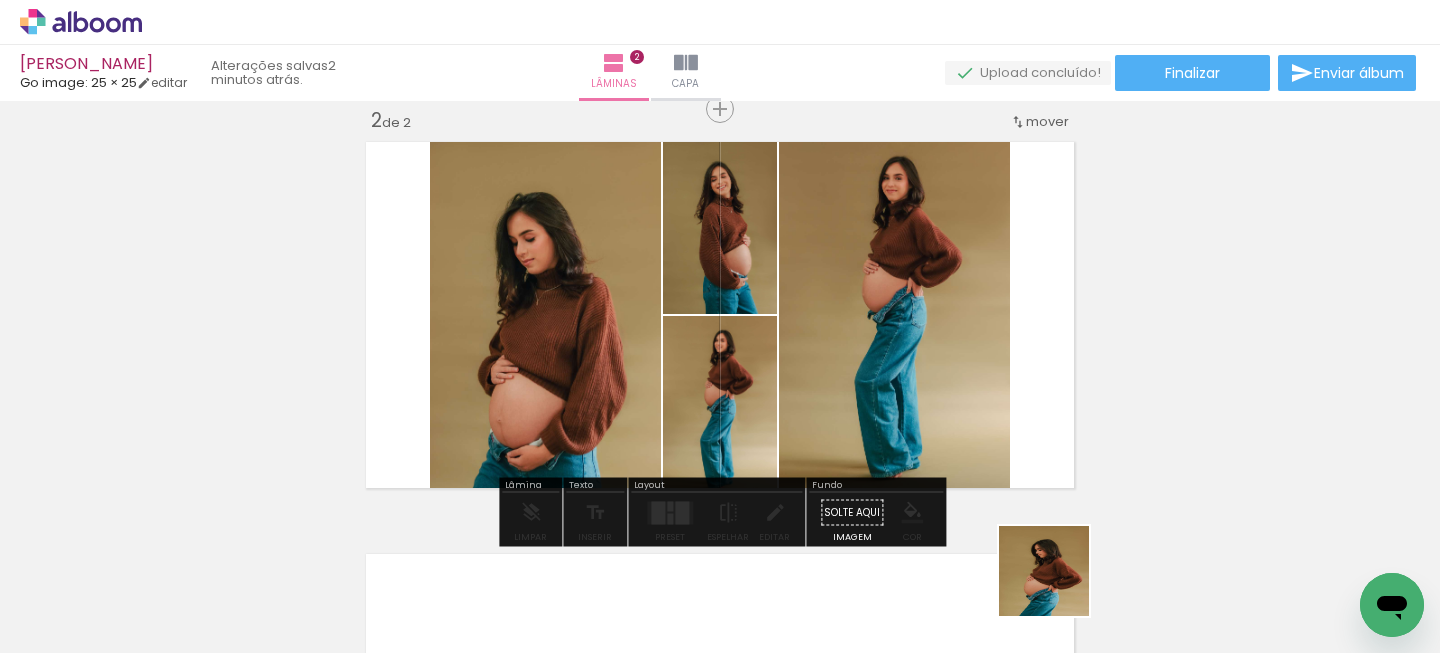 drag, startPoint x: 1063, startPoint y: 591, endPoint x: 876, endPoint y: 361, distance: 296.42706 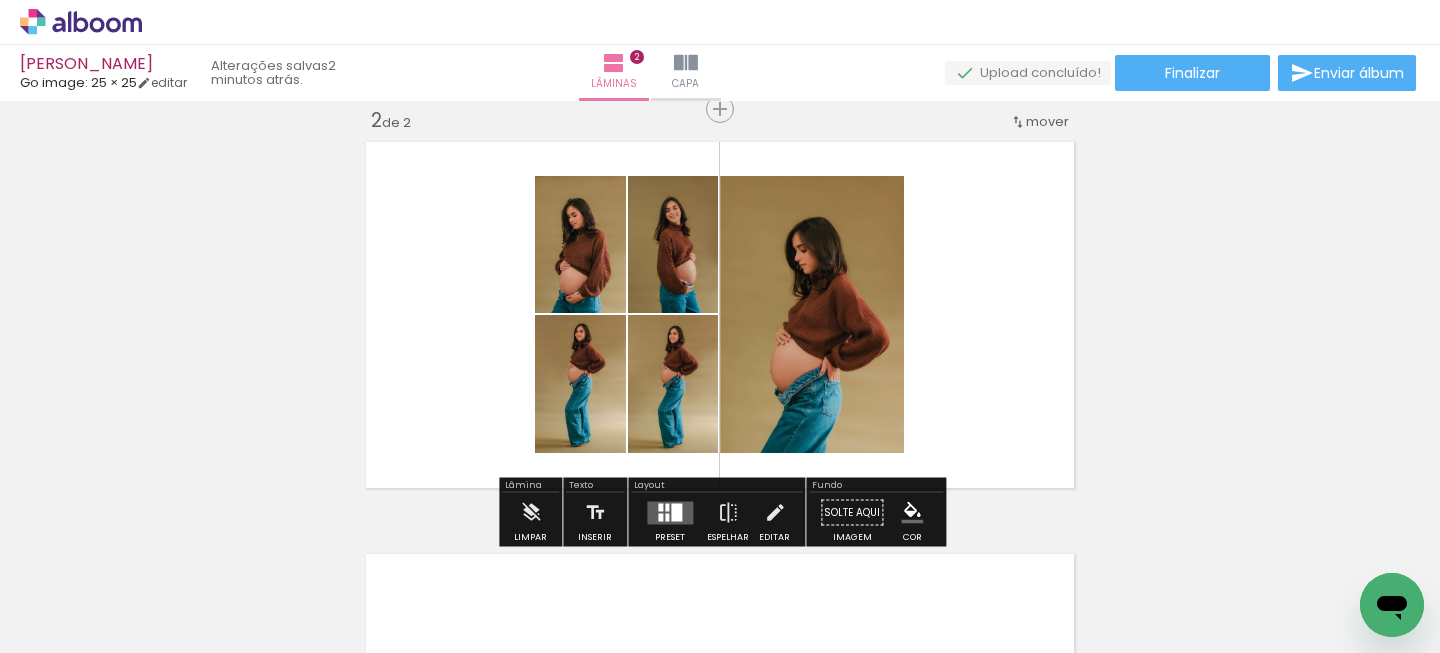 click at bounding box center [676, 512] 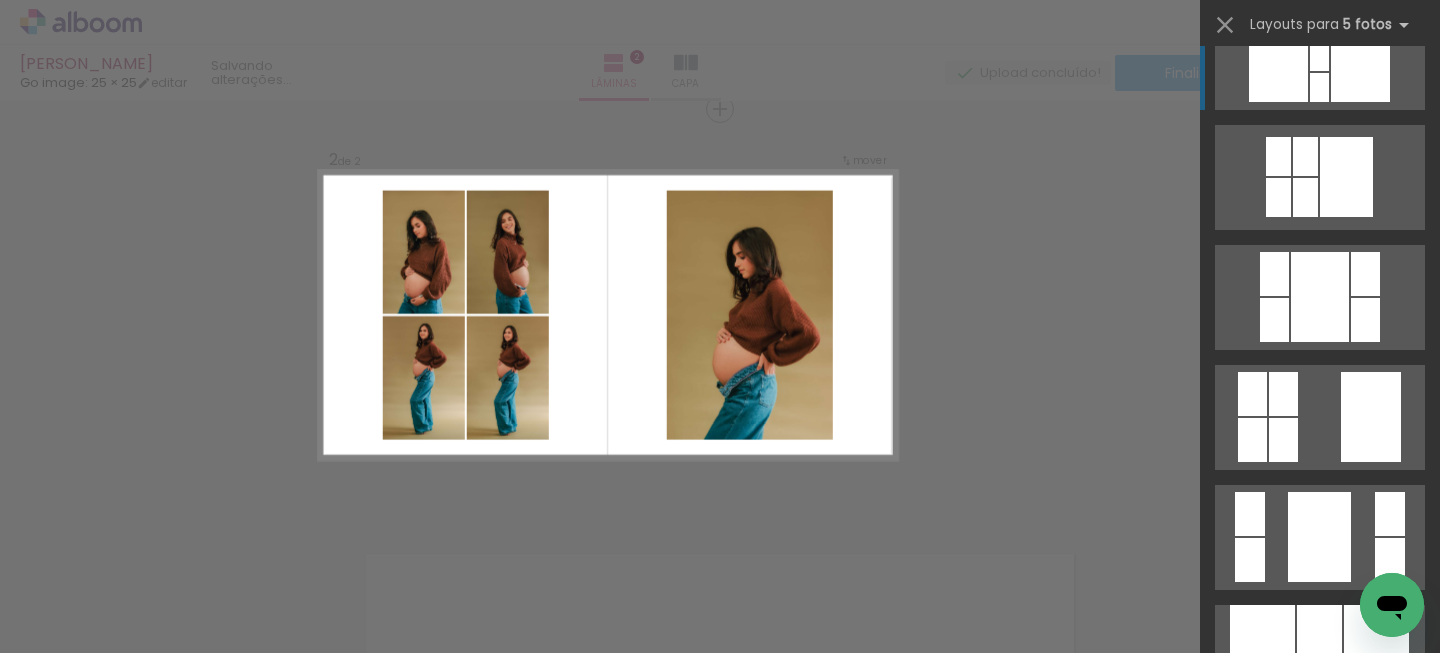 scroll, scrollTop: 1140, scrollLeft: 0, axis: vertical 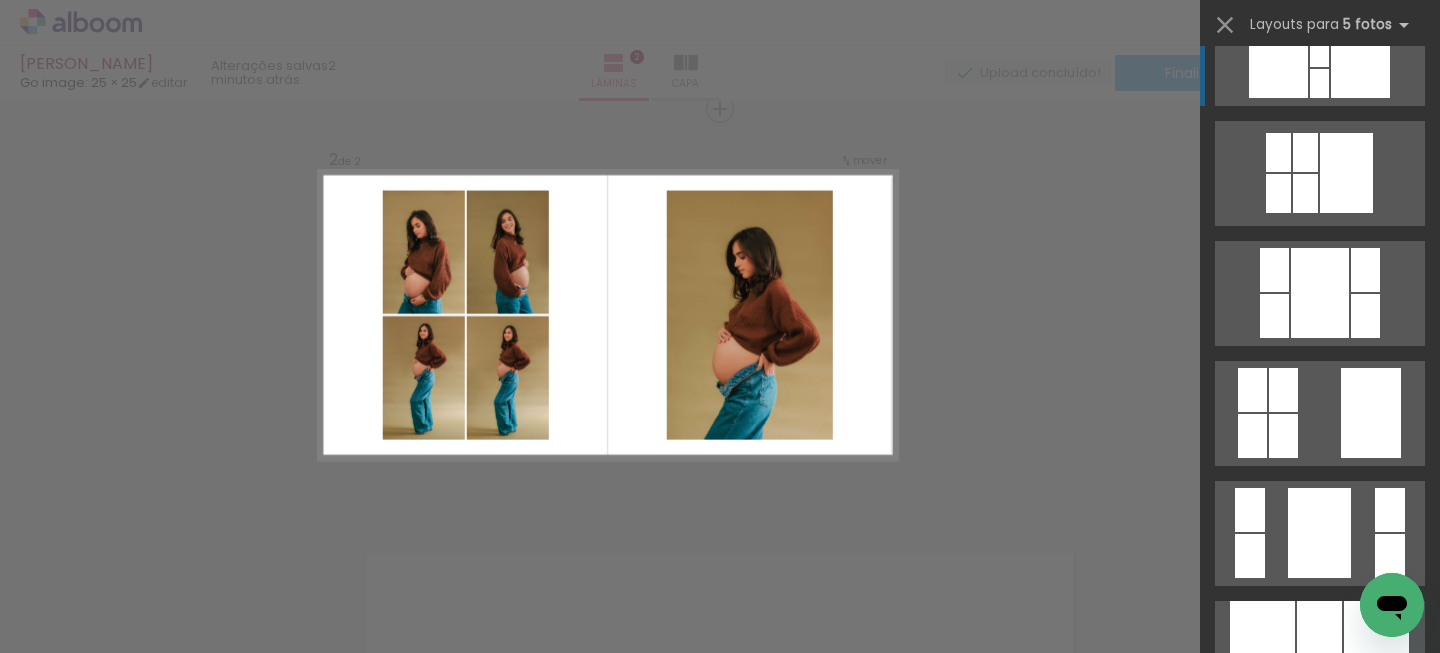 click at bounding box center (1320, -11027) 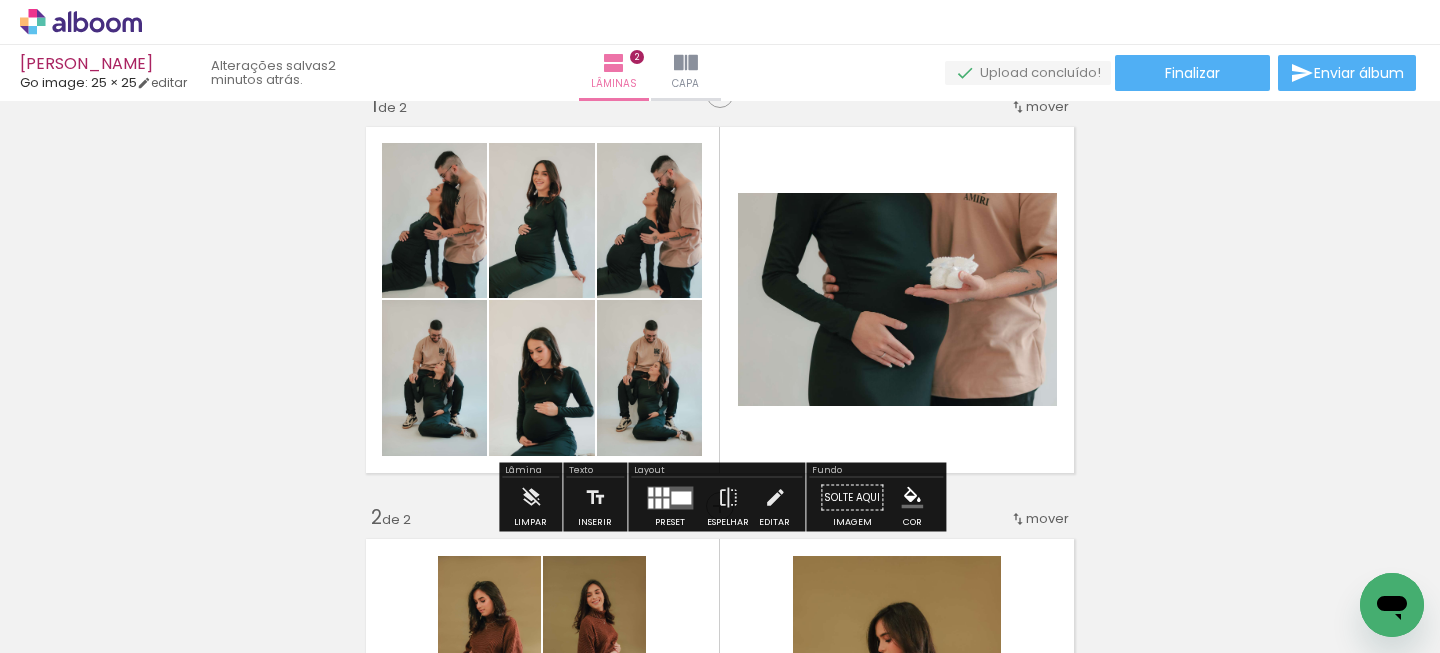 scroll, scrollTop: 47, scrollLeft: 0, axis: vertical 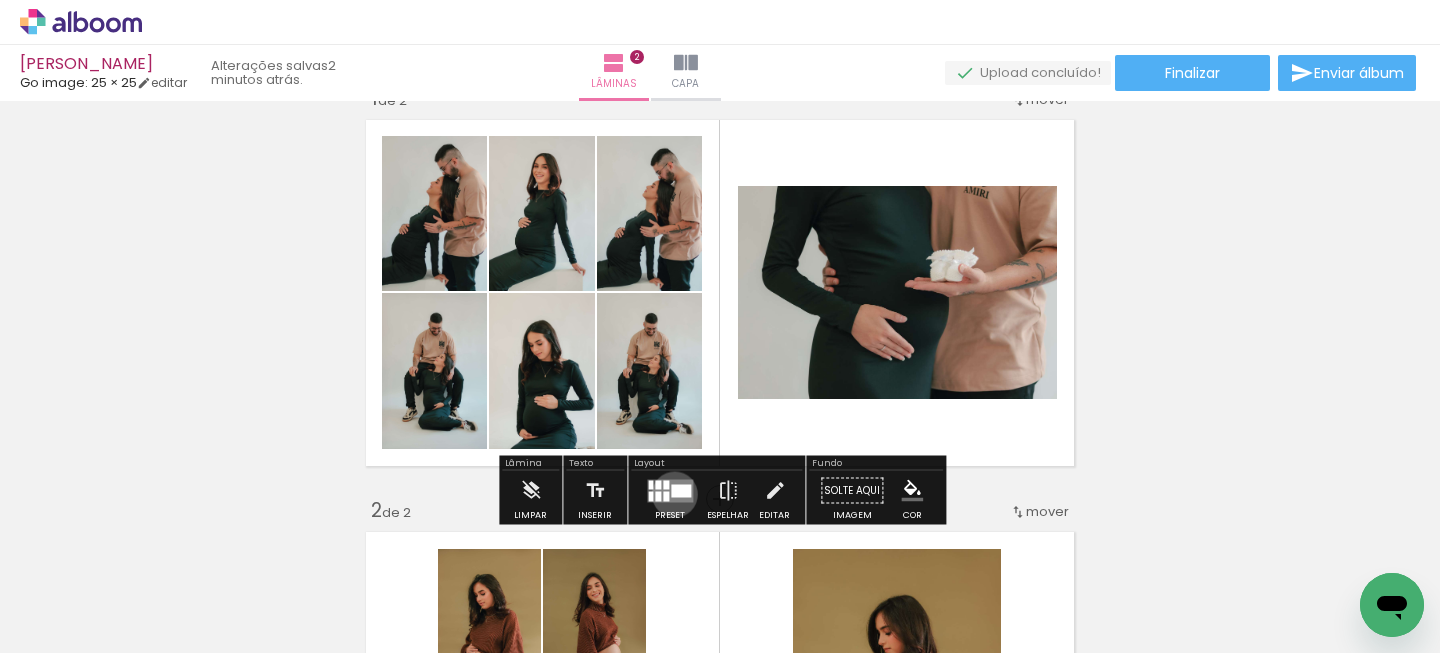 click at bounding box center [681, 490] 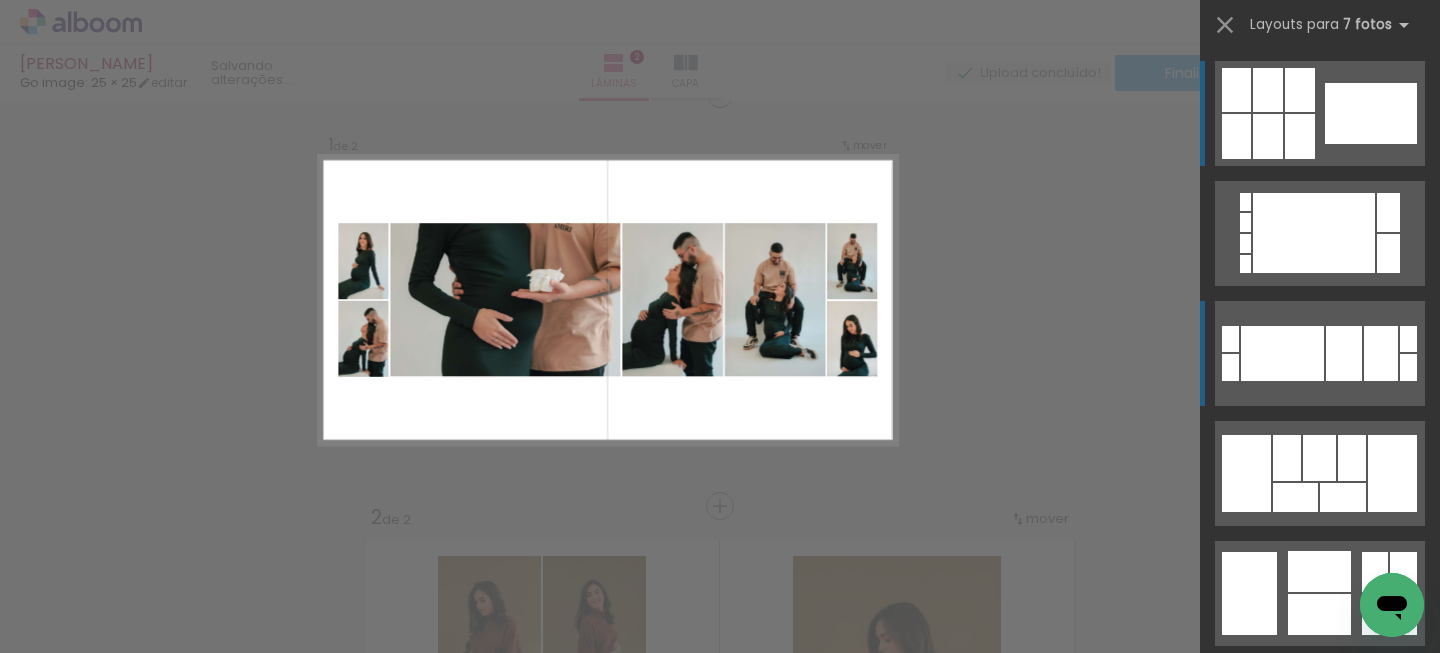 scroll, scrollTop: 32, scrollLeft: 0, axis: vertical 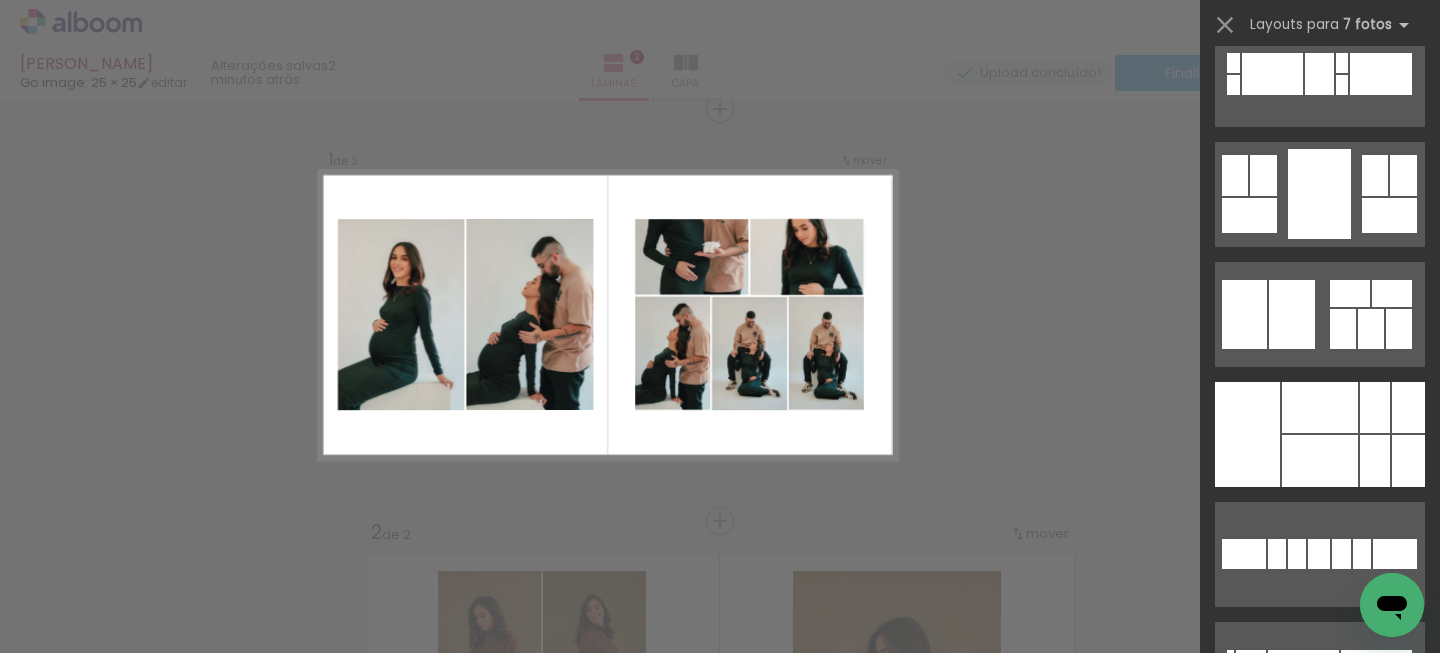 click at bounding box center (1271, 954) 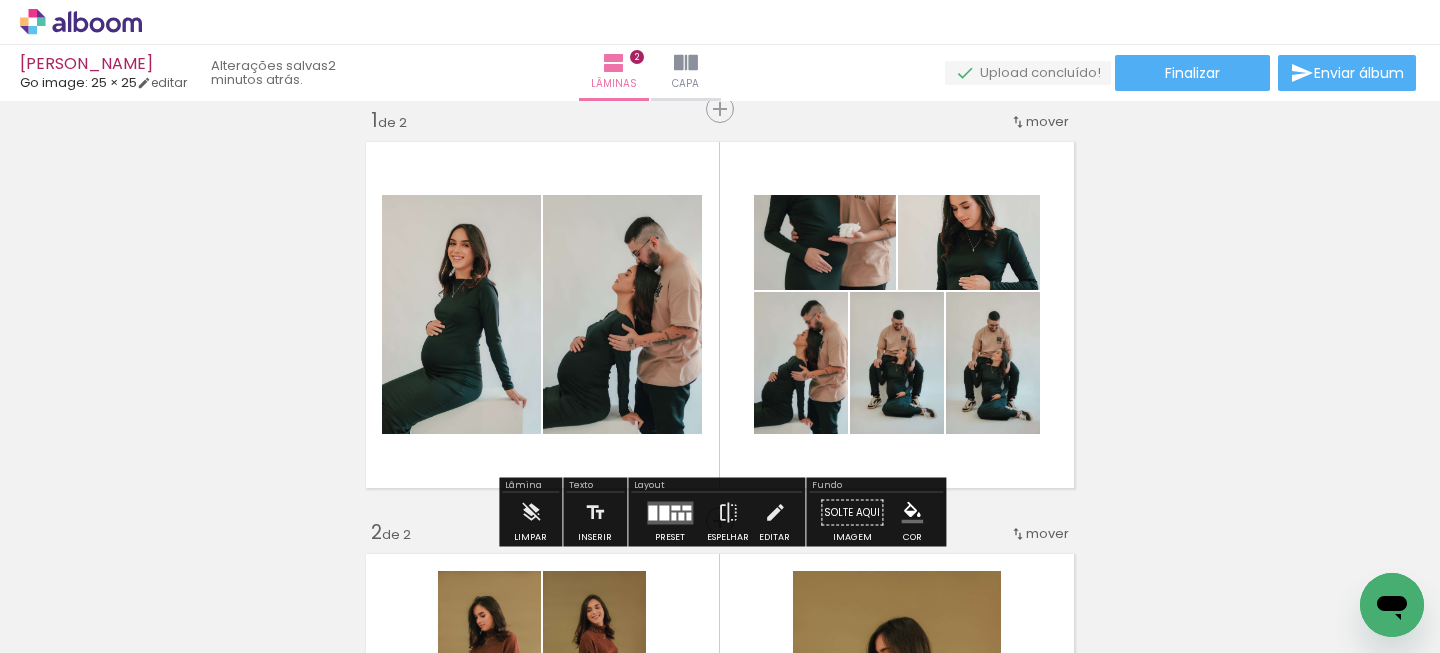 click at bounding box center (670, 512) 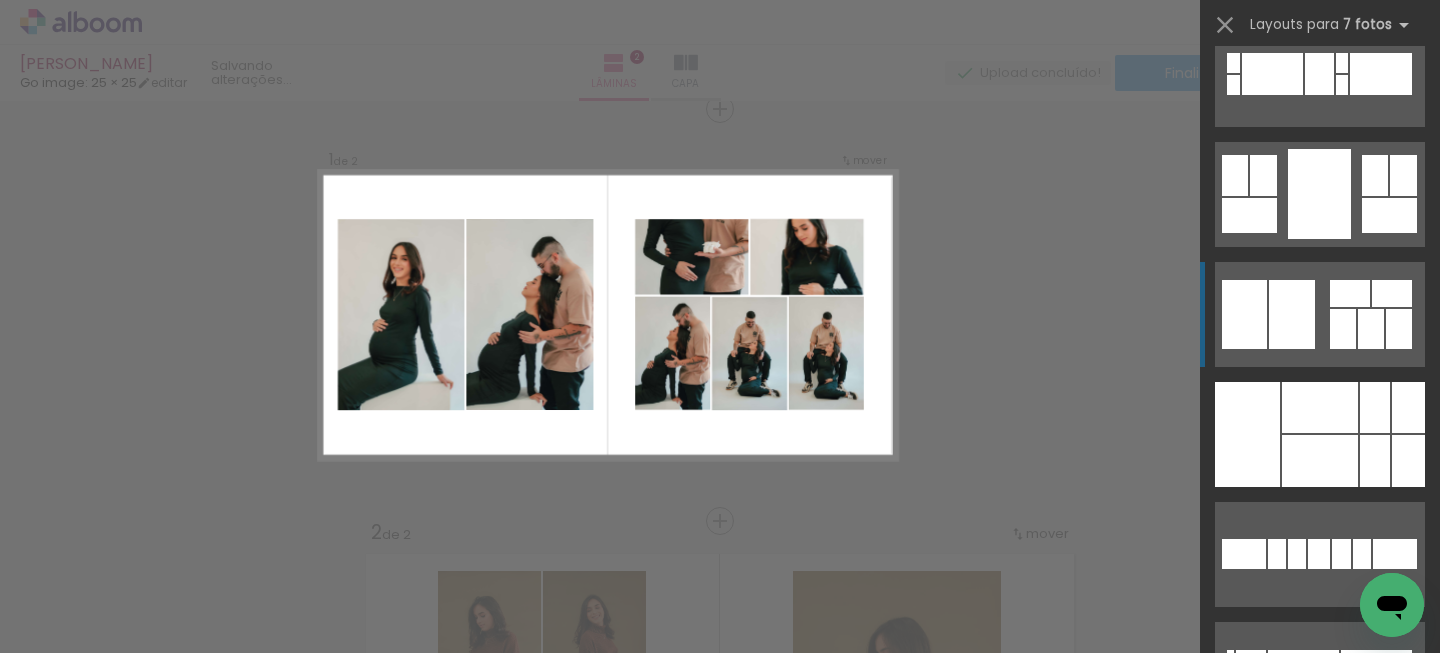 scroll, scrollTop: 1680, scrollLeft: 0, axis: vertical 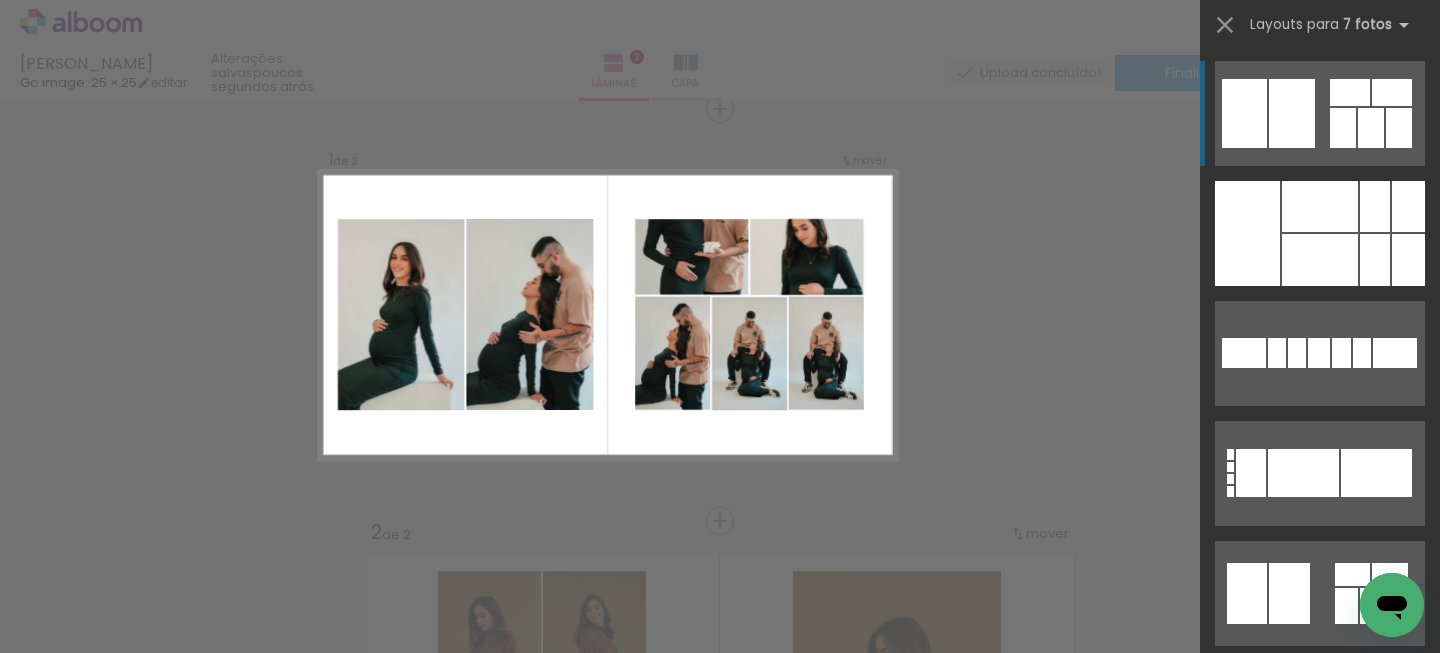 click on "Confirmar Cancelar" at bounding box center (720, 718) 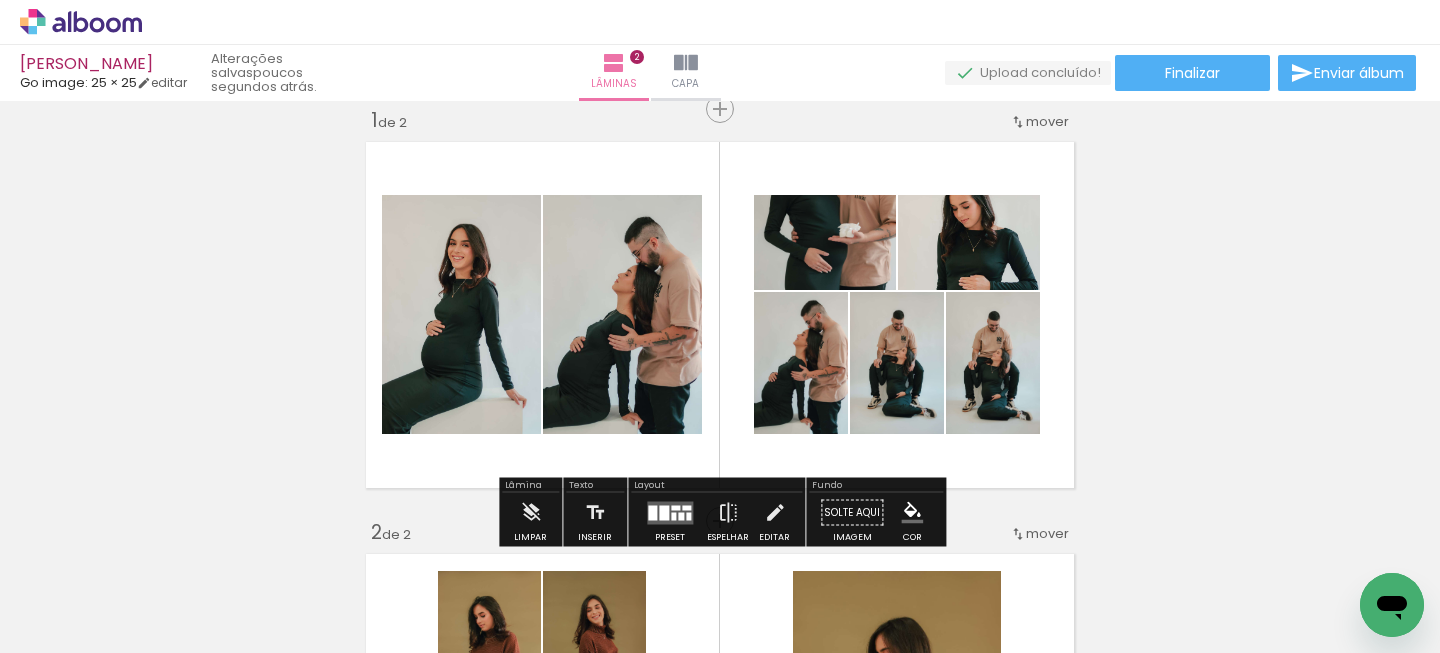 click at bounding box center [664, 512] 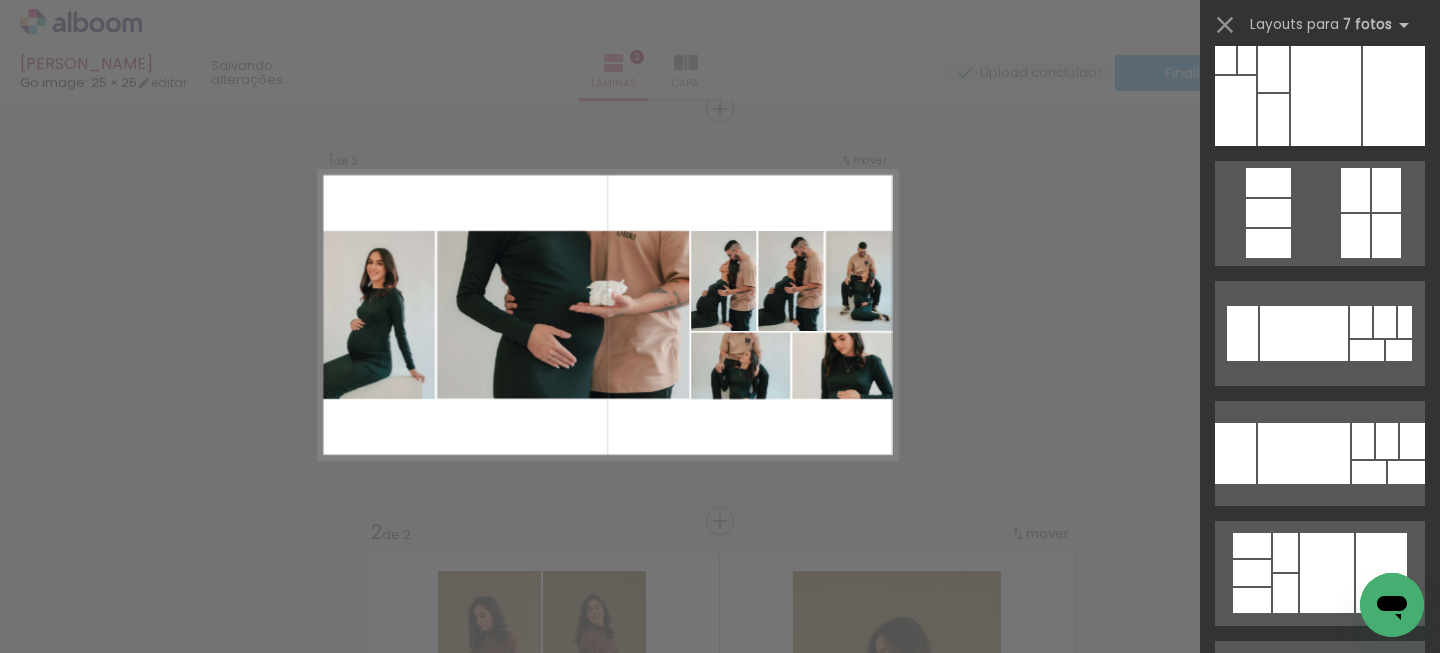 scroll, scrollTop: 5435, scrollLeft: 0, axis: vertical 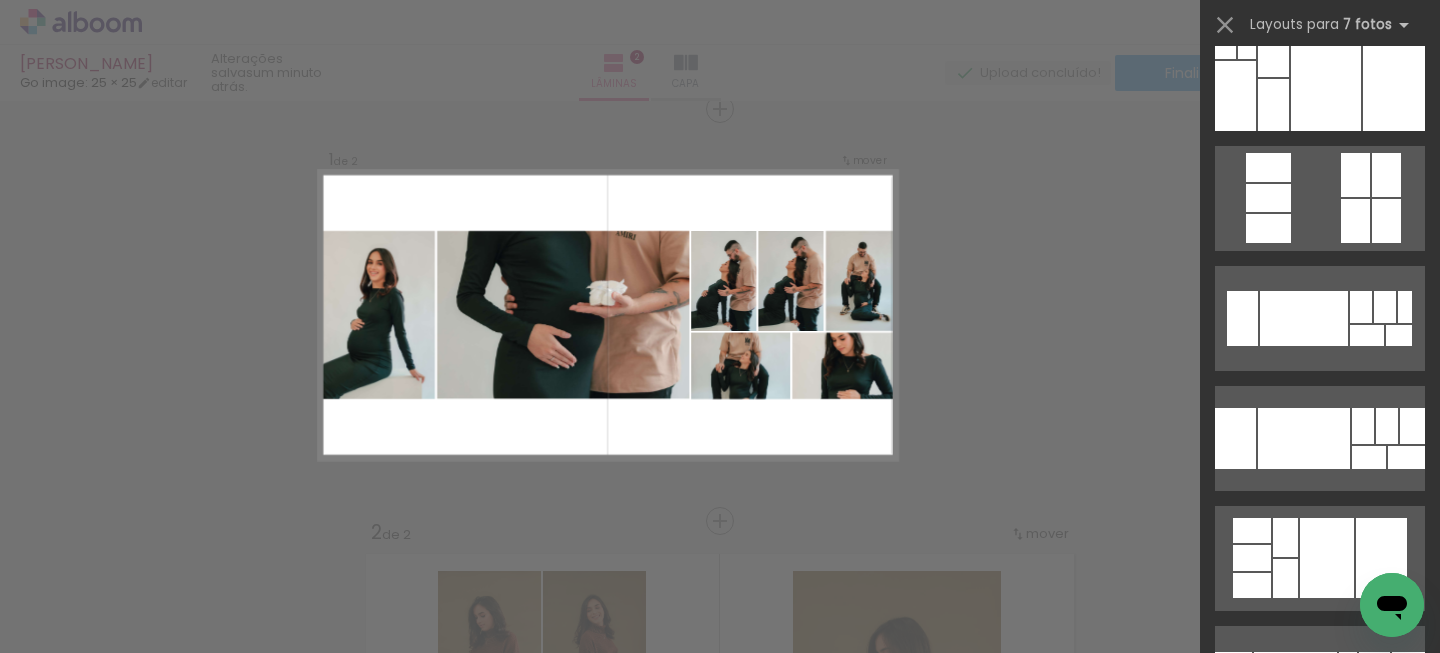 click on "Confirmar Cancelar" at bounding box center [720, 718] 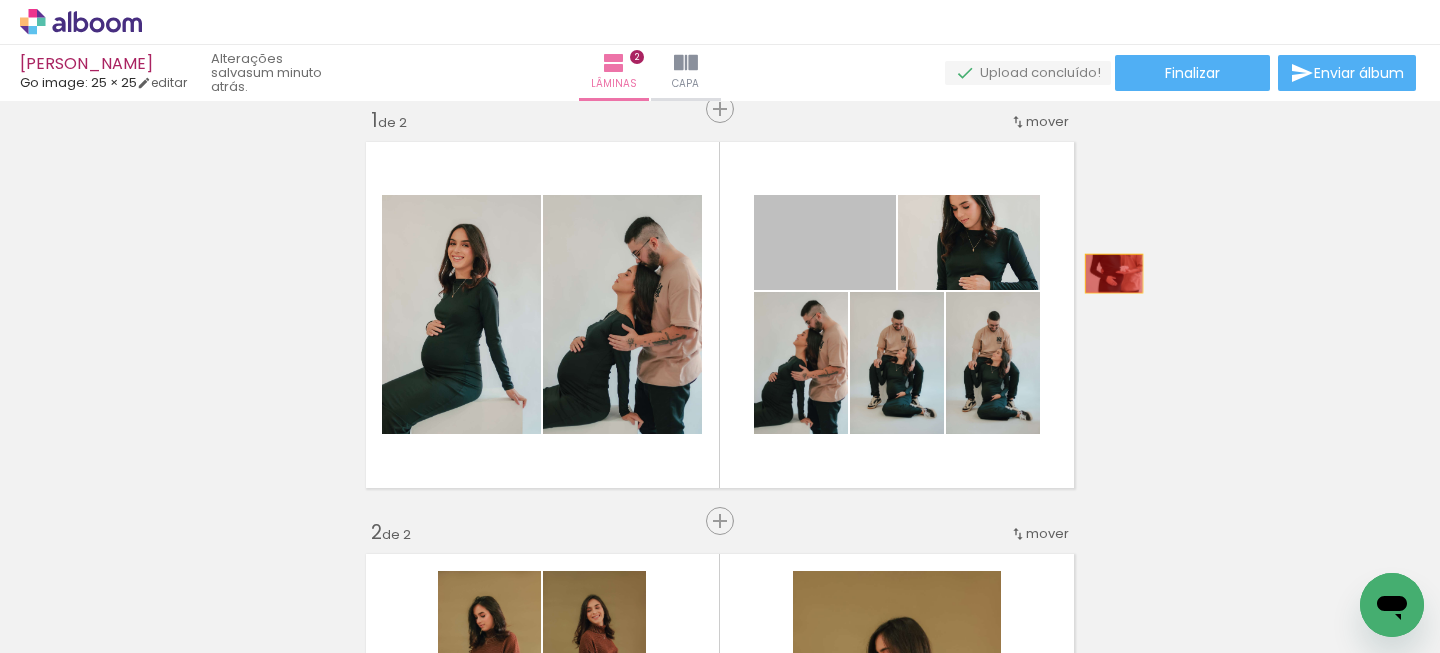 drag, startPoint x: 861, startPoint y: 272, endPoint x: 1115, endPoint y: 273, distance: 254.00197 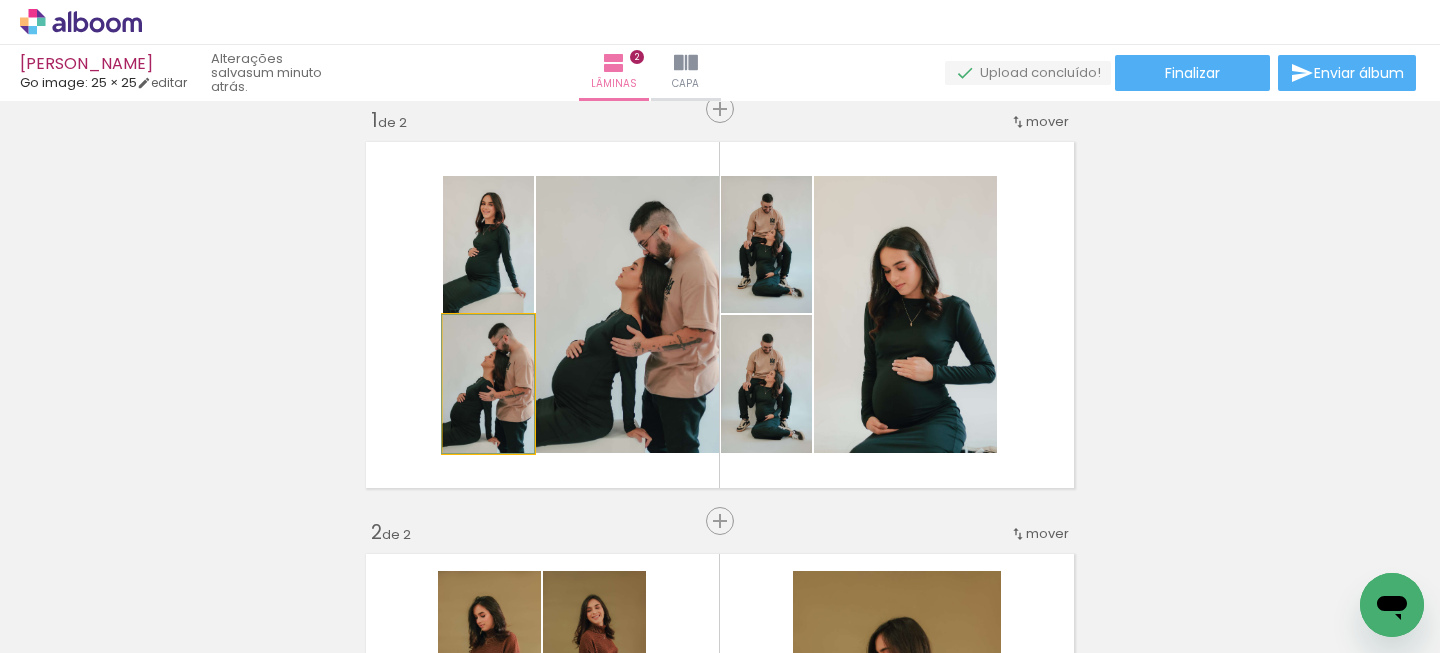 drag, startPoint x: 484, startPoint y: 407, endPoint x: 606, endPoint y: 377, distance: 125.63439 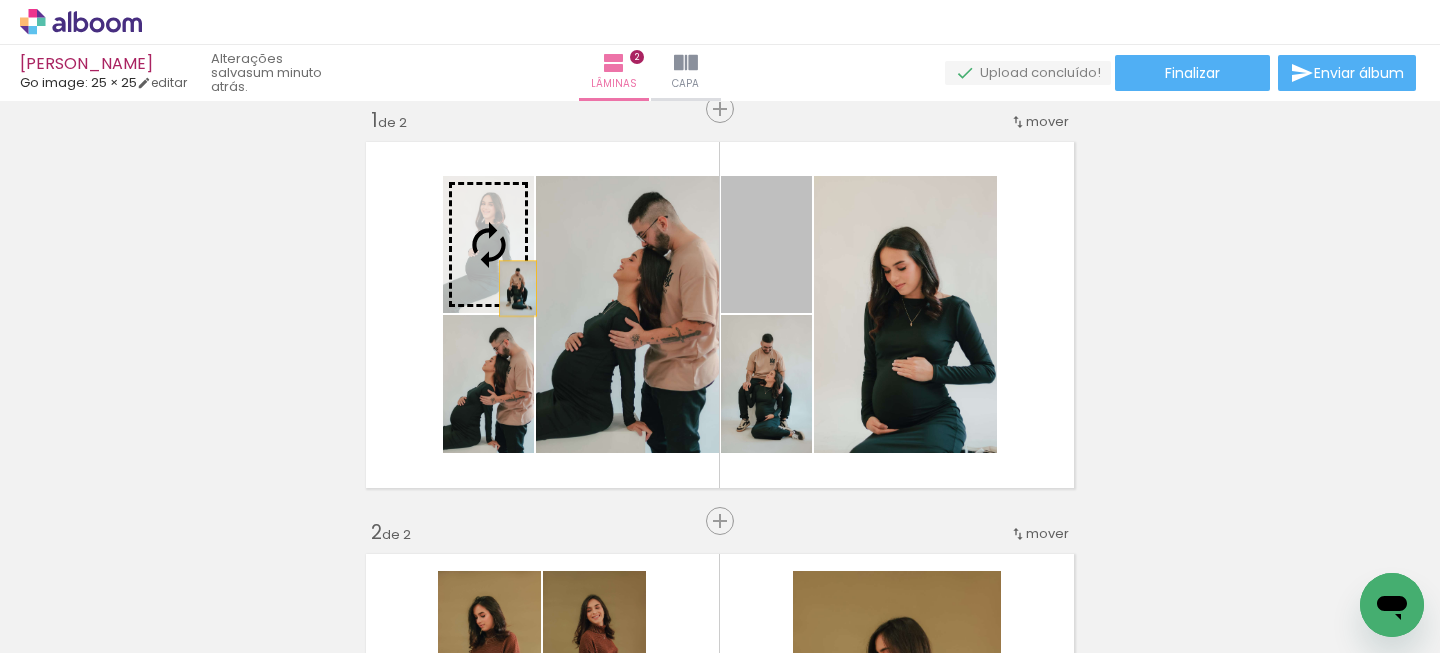 drag, startPoint x: 763, startPoint y: 292, endPoint x: 458, endPoint y: 288, distance: 305.0262 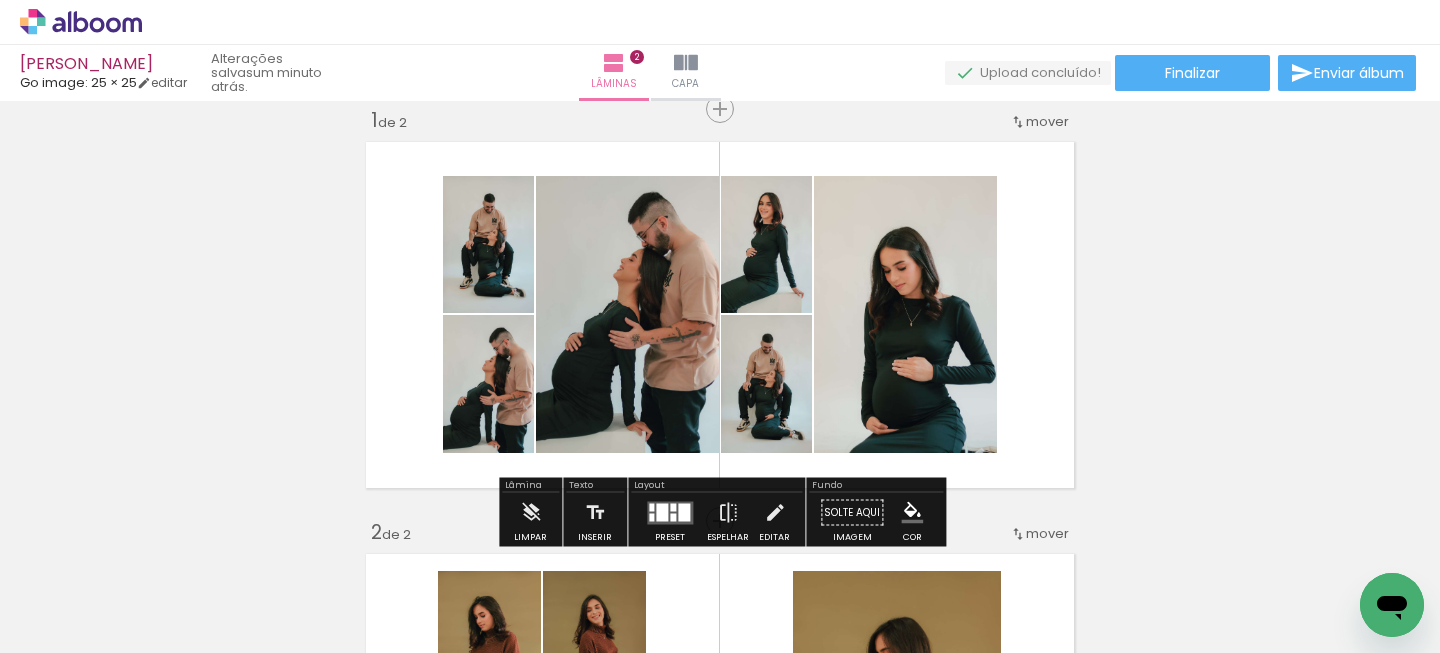 click on "Inserir lâmina 1  de 2  Inserir lâmina 2  de 2" at bounding box center (720, 701) 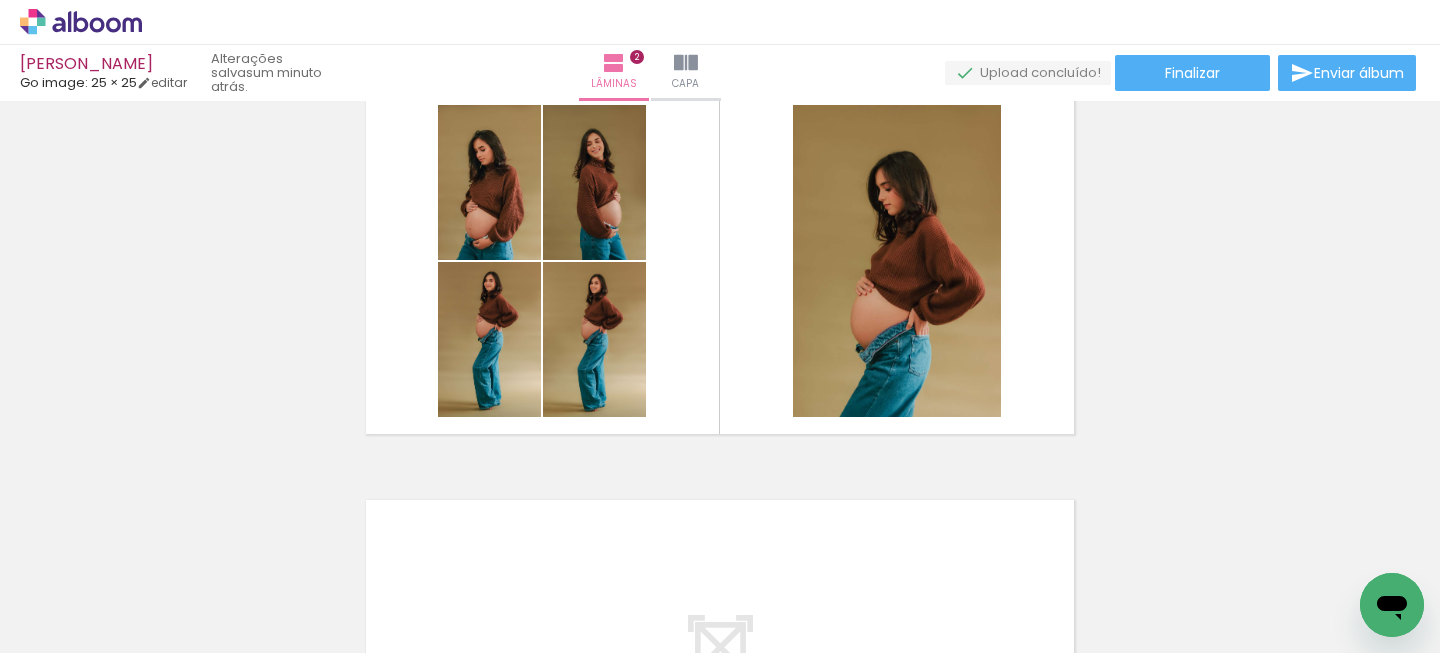 scroll, scrollTop: 492, scrollLeft: 0, axis: vertical 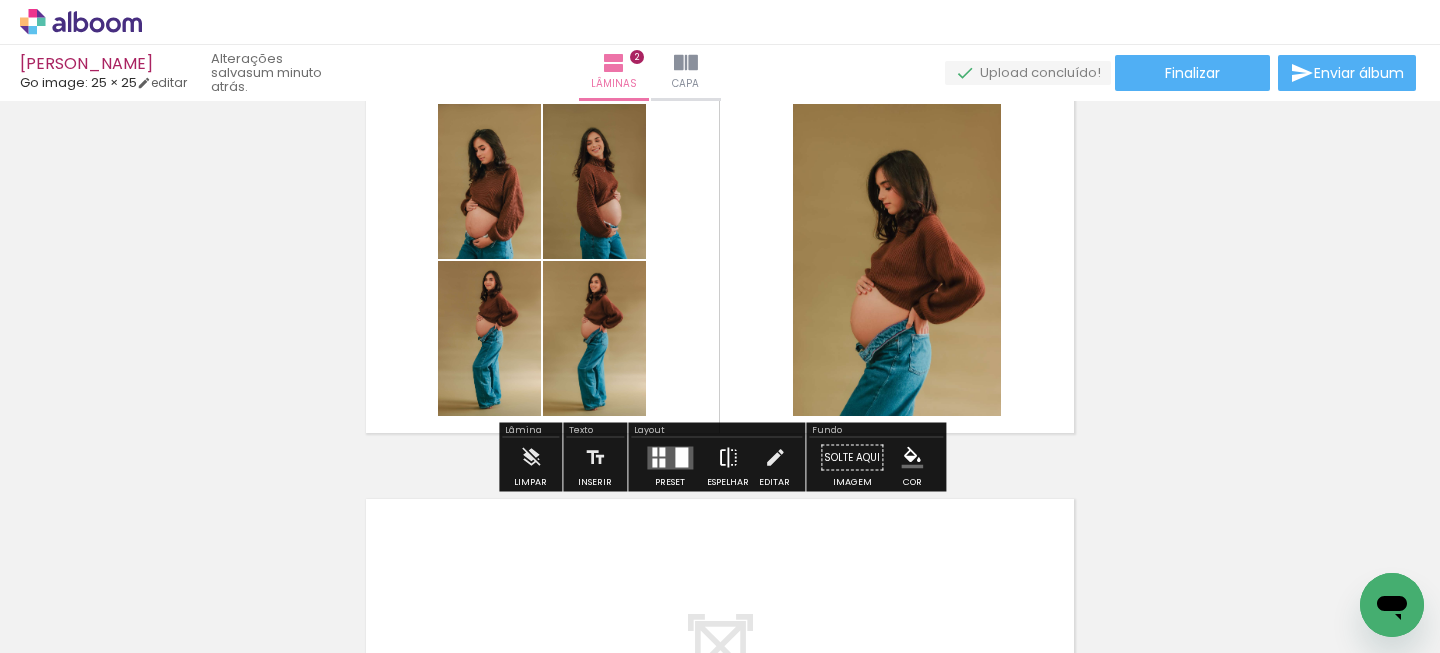 click at bounding box center (728, 458) 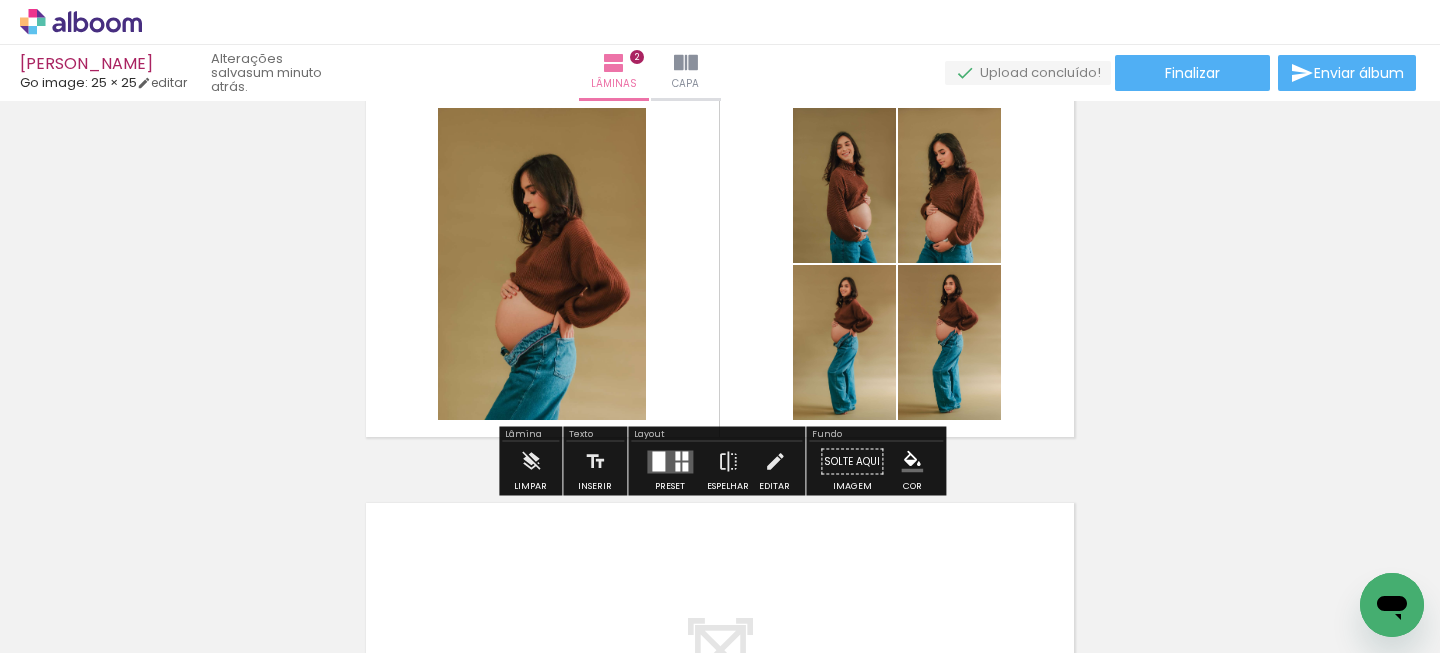 scroll, scrollTop: 492, scrollLeft: 0, axis: vertical 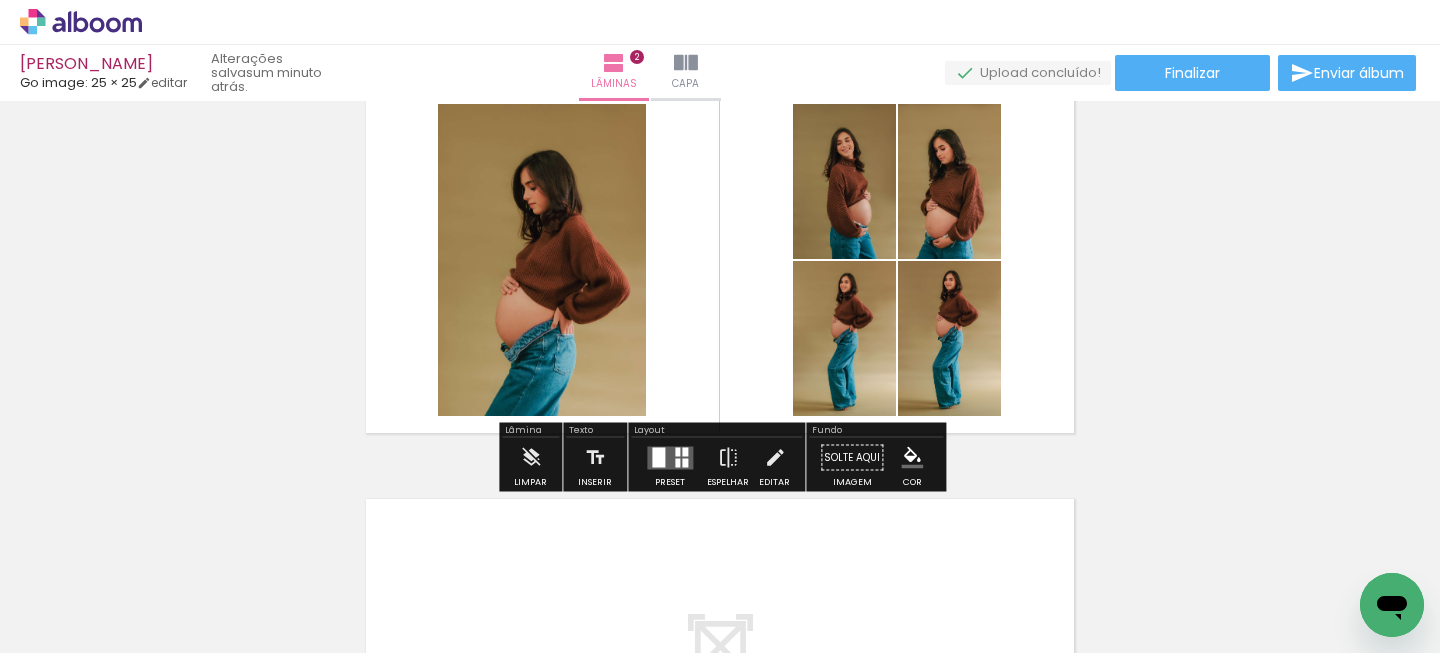 click on "Inserir lâmina 1  de 2  Inserir lâmina 2  de 2" at bounding box center (720, 234) 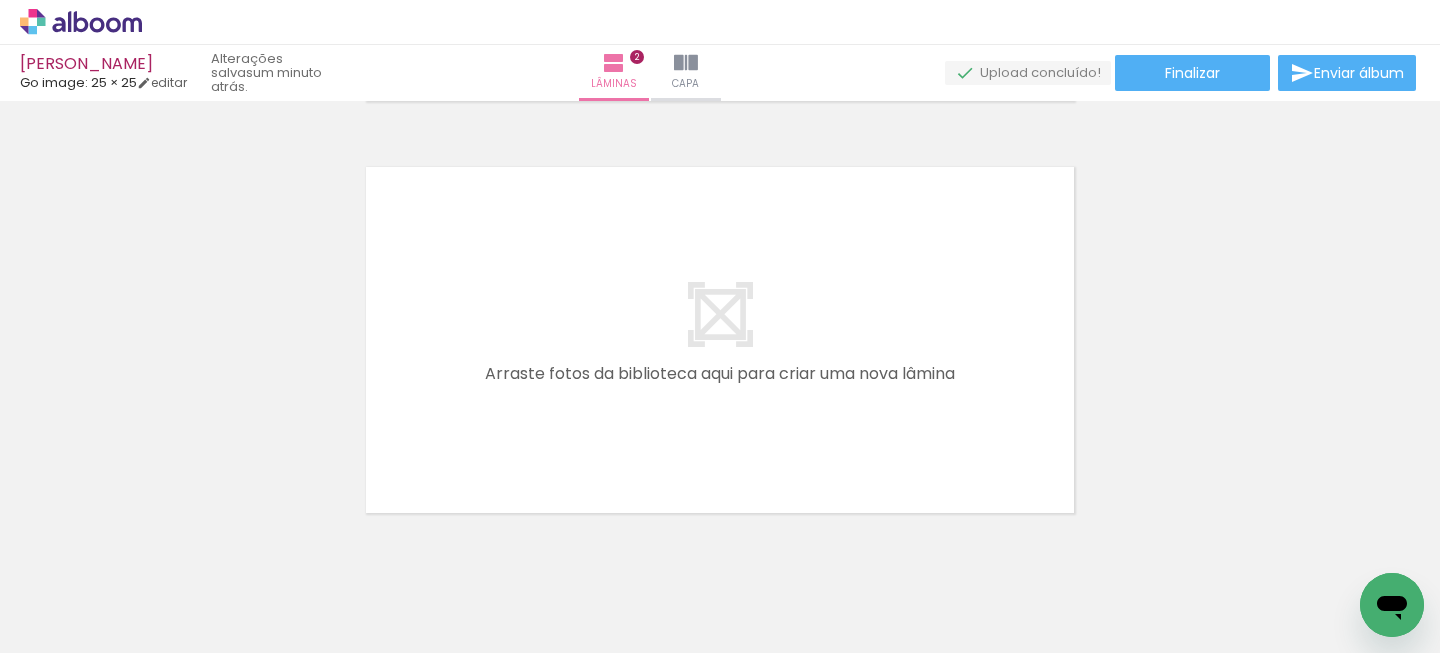 scroll, scrollTop: 845, scrollLeft: 0, axis: vertical 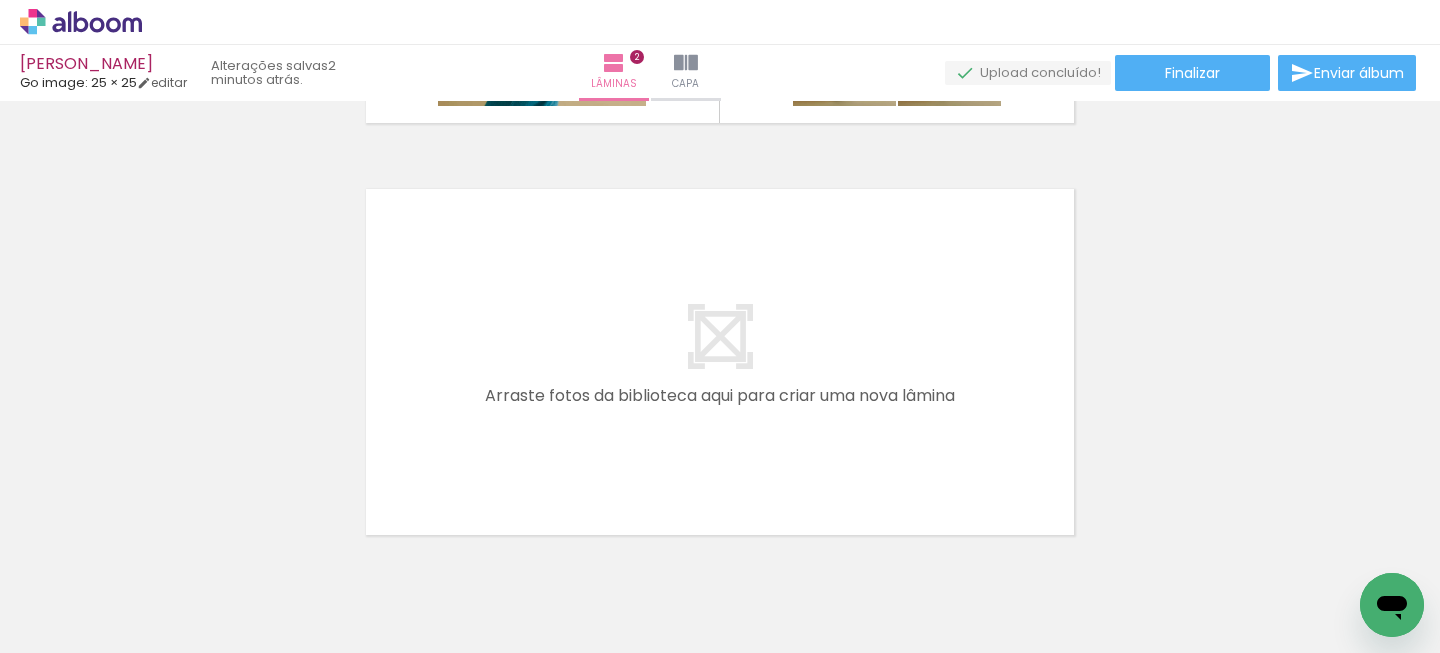 drag, startPoint x: 465, startPoint y: 607, endPoint x: 518, endPoint y: 432, distance: 182.84967 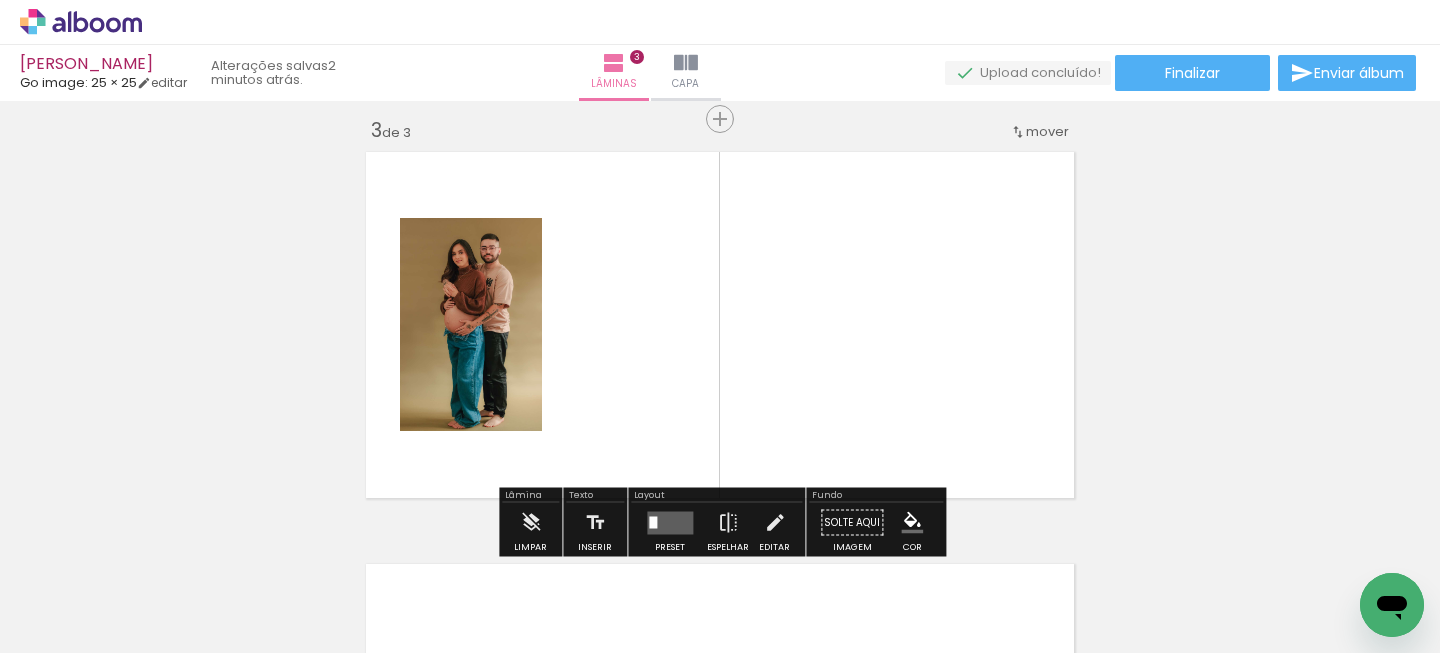 scroll, scrollTop: 849, scrollLeft: 0, axis: vertical 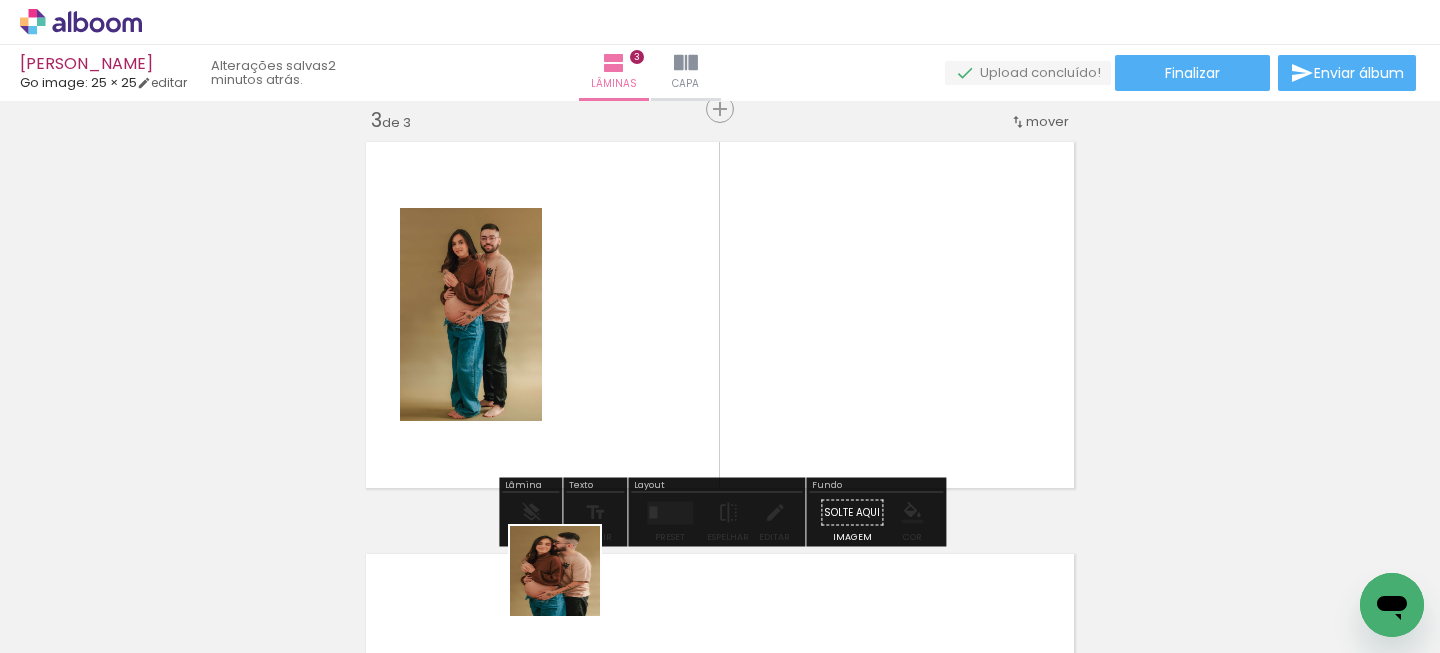 drag, startPoint x: 569, startPoint y: 604, endPoint x: 659, endPoint y: 403, distance: 220.22943 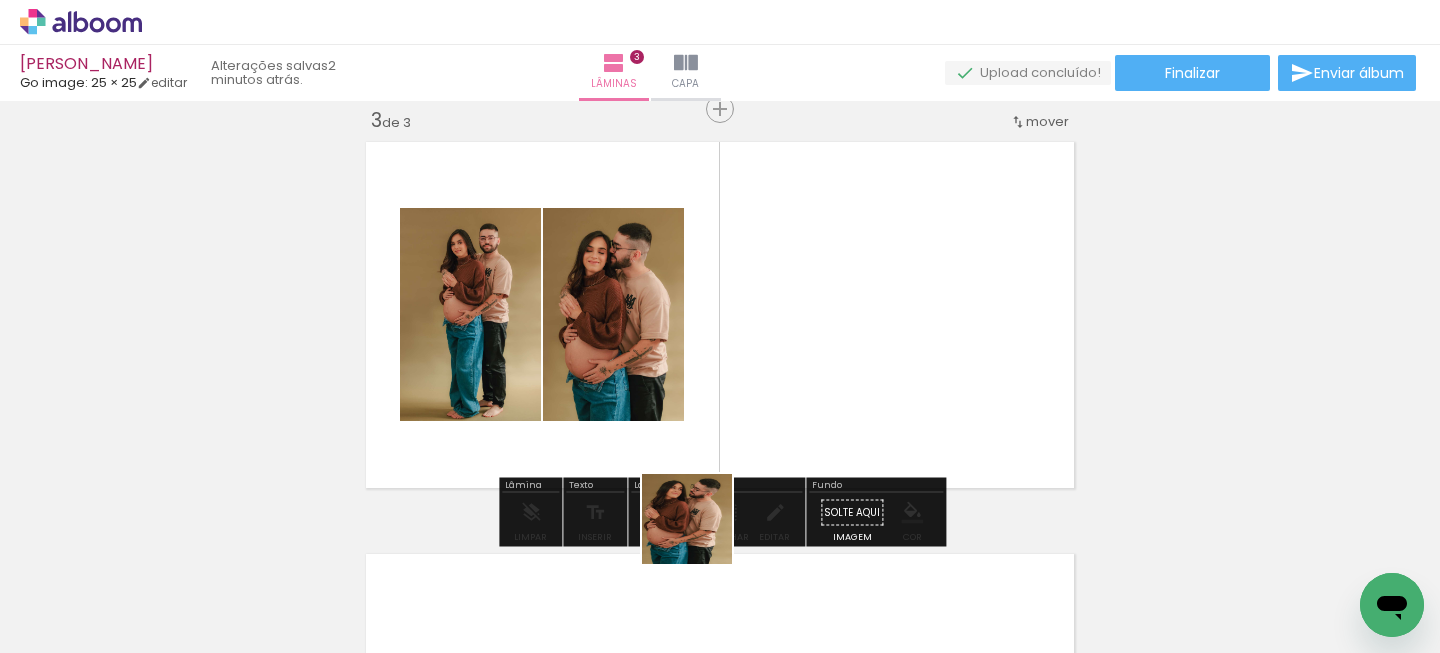 drag, startPoint x: 685, startPoint y: 590, endPoint x: 783, endPoint y: 390, distance: 222.71956 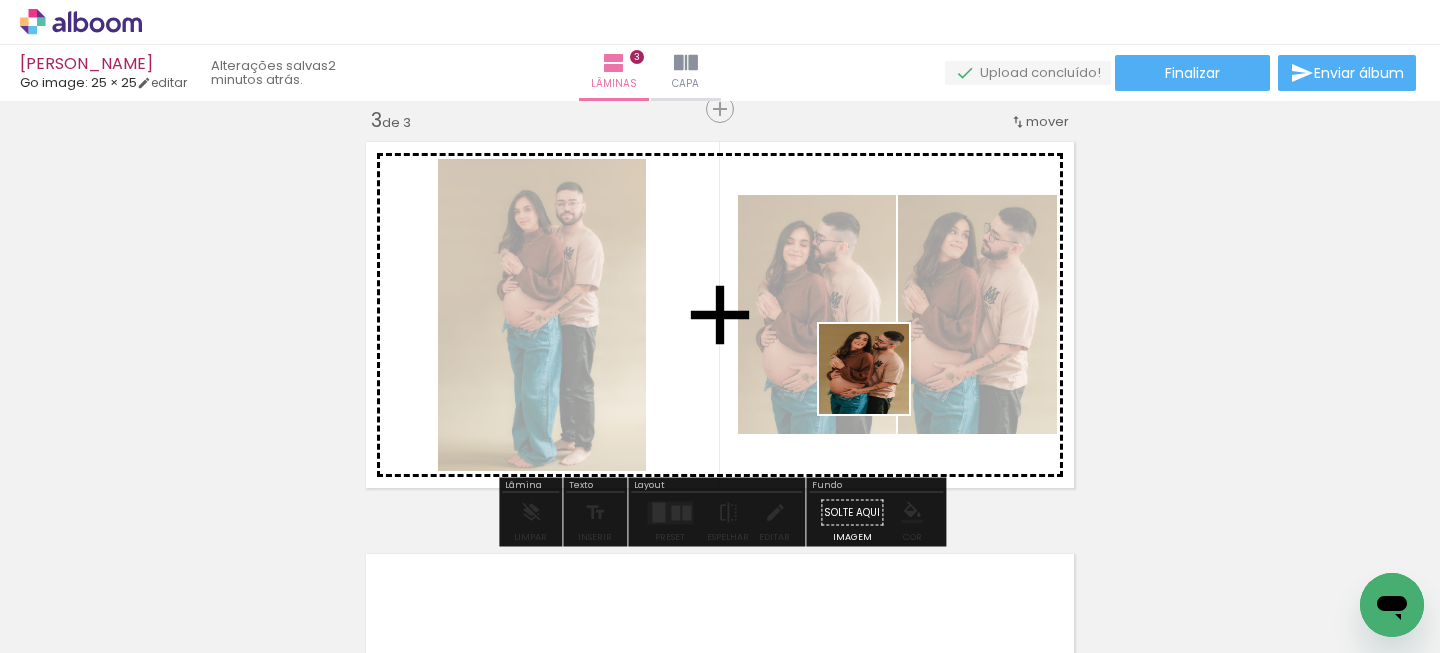 drag, startPoint x: 794, startPoint y: 608, endPoint x: 879, endPoint y: 384, distance: 239.58505 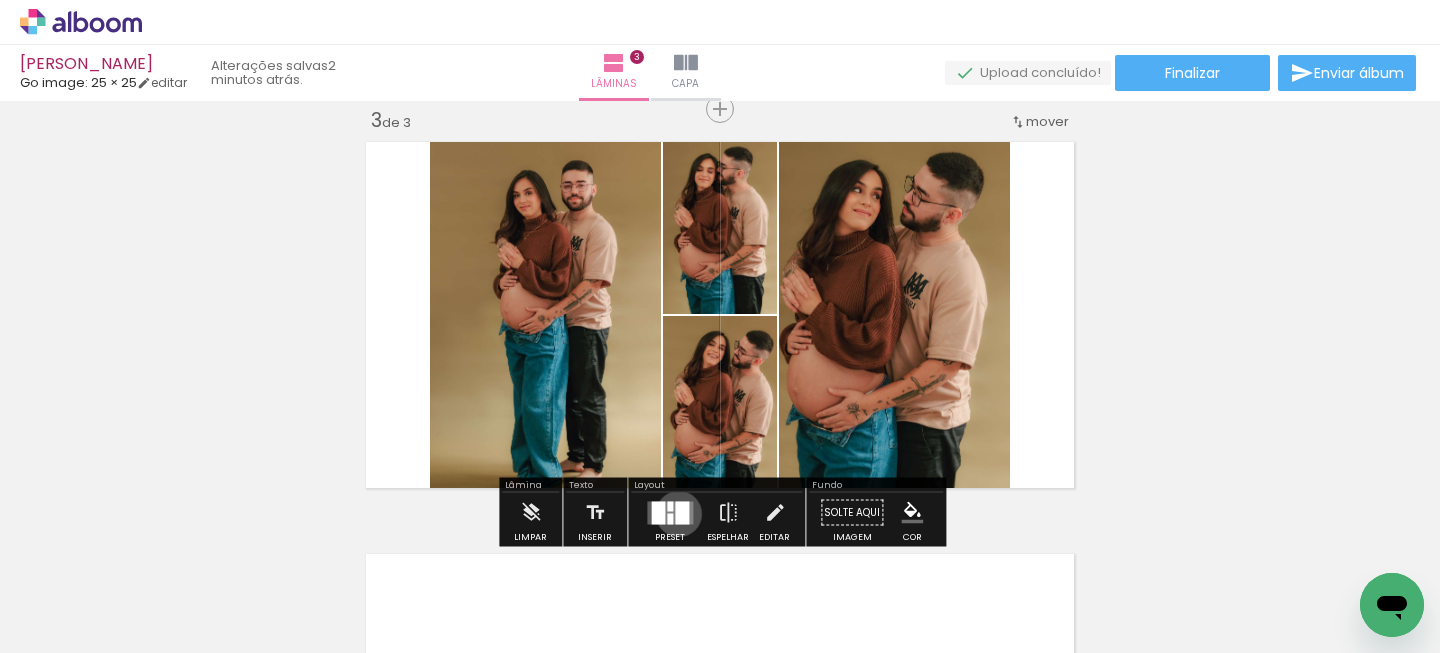 click at bounding box center (682, 512) 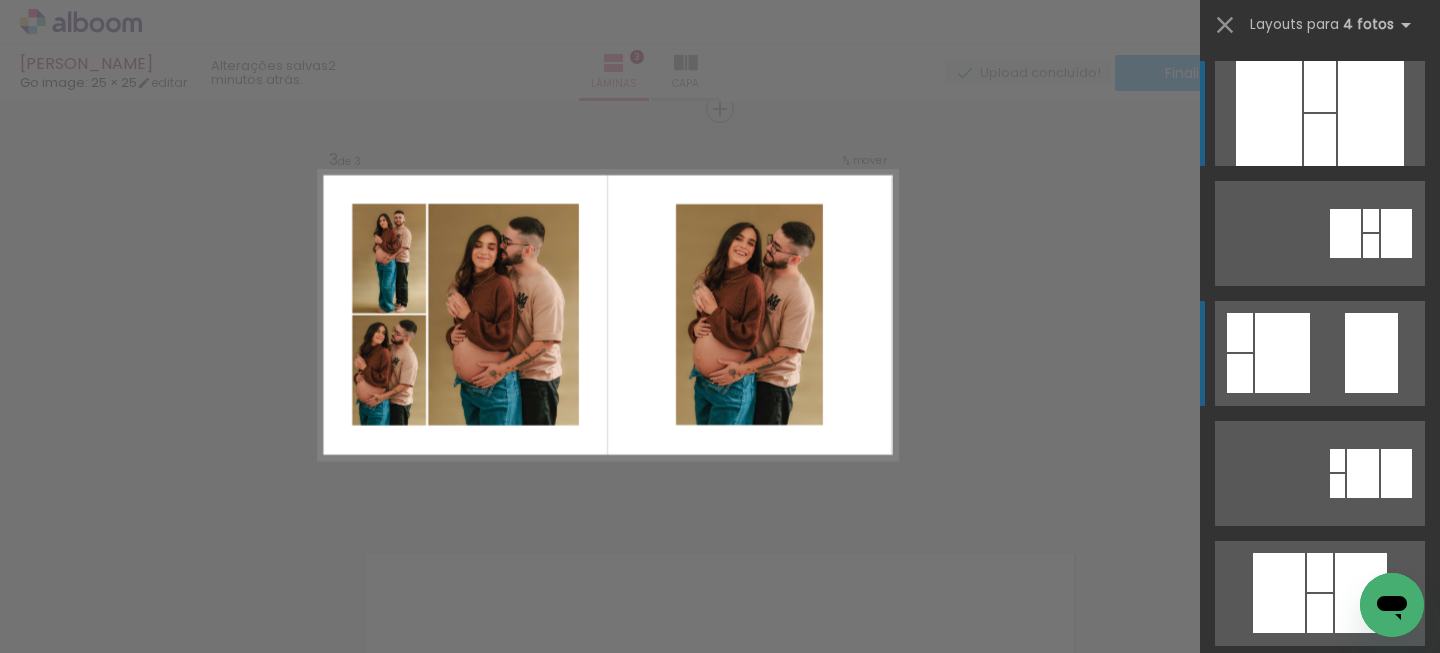 click at bounding box center (1371, 220) 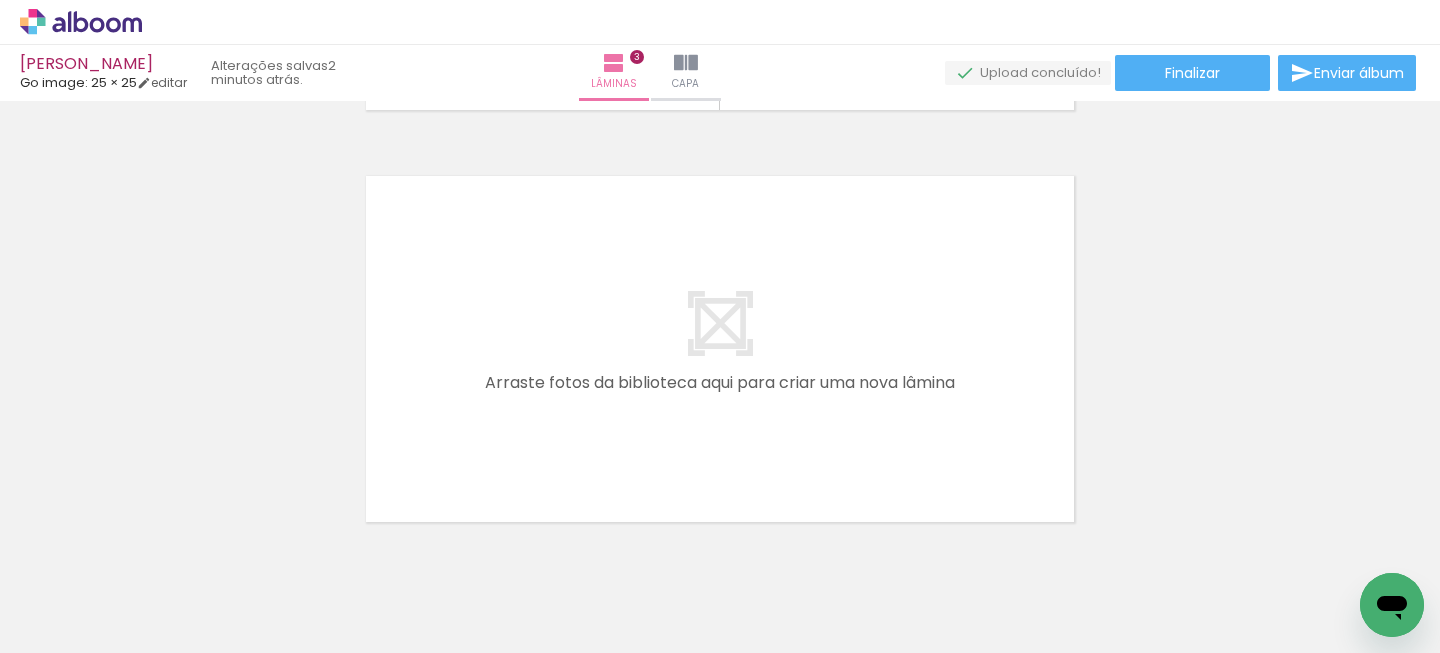 scroll, scrollTop: 1257, scrollLeft: 0, axis: vertical 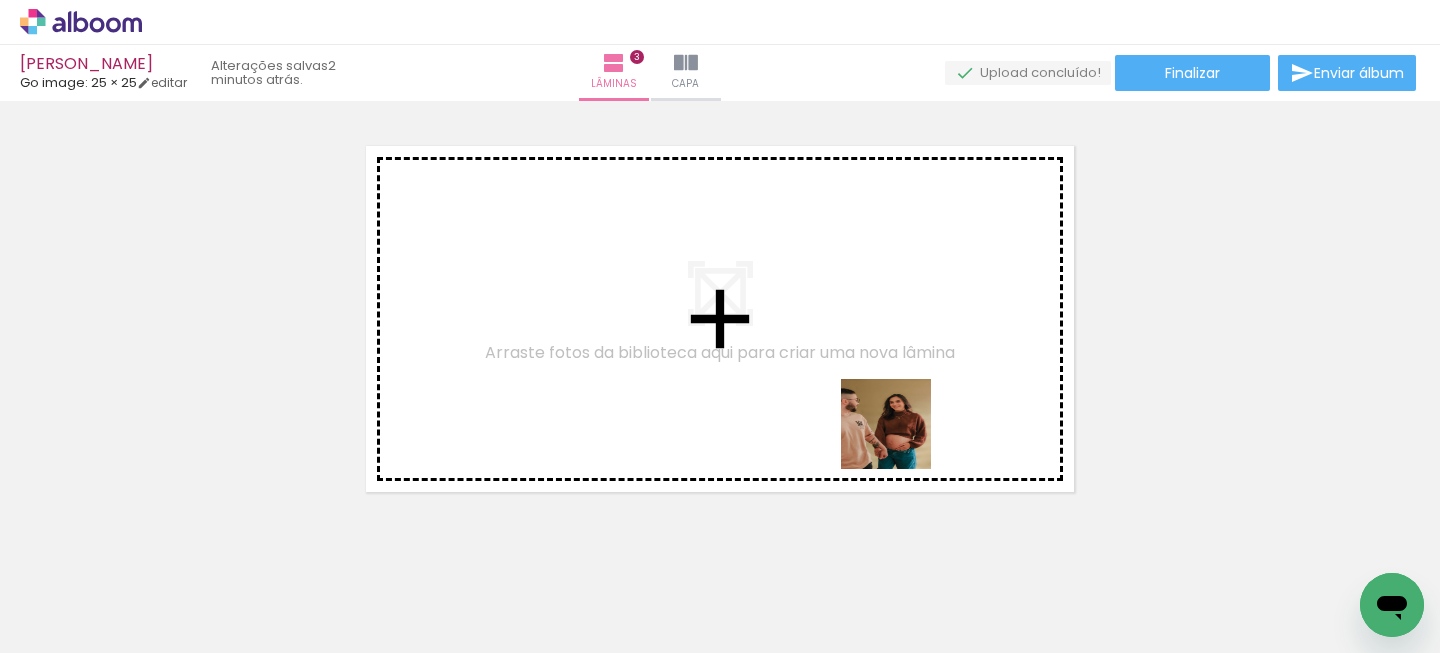 drag, startPoint x: 902, startPoint y: 597, endPoint x: 901, endPoint y: 411, distance: 186.00269 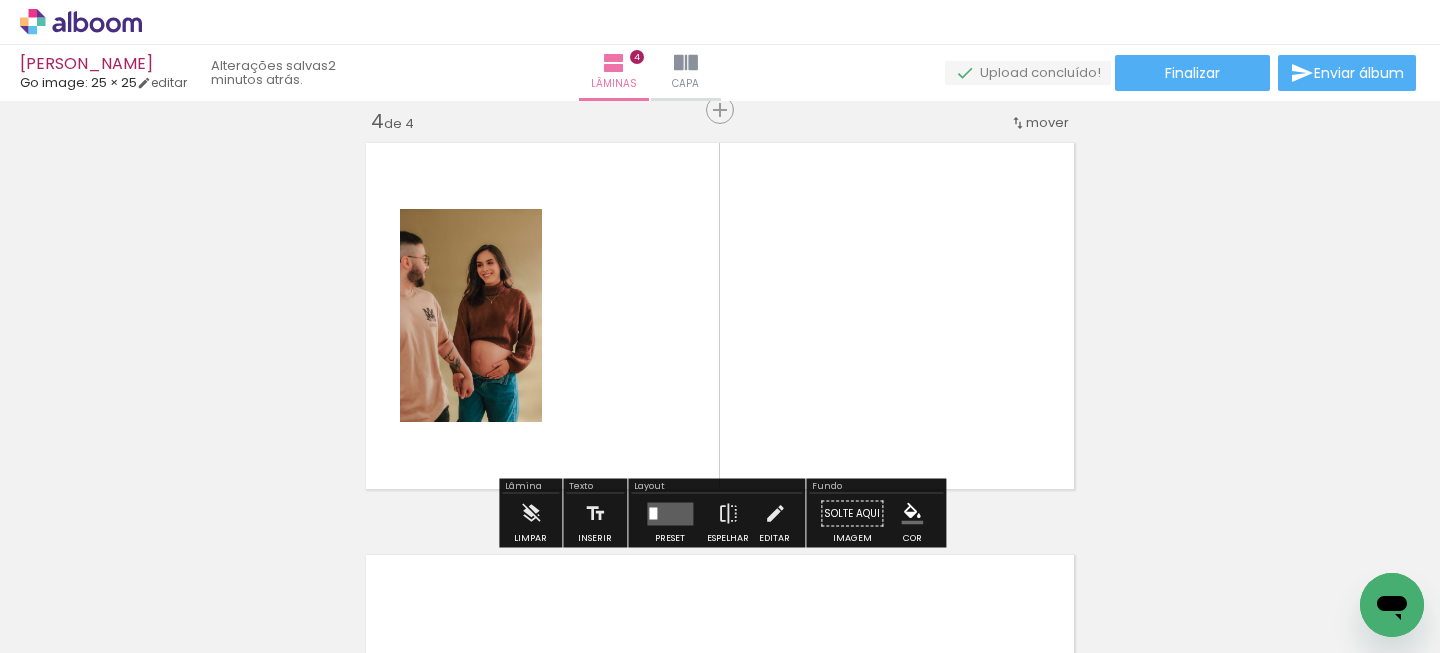 scroll, scrollTop: 1261, scrollLeft: 0, axis: vertical 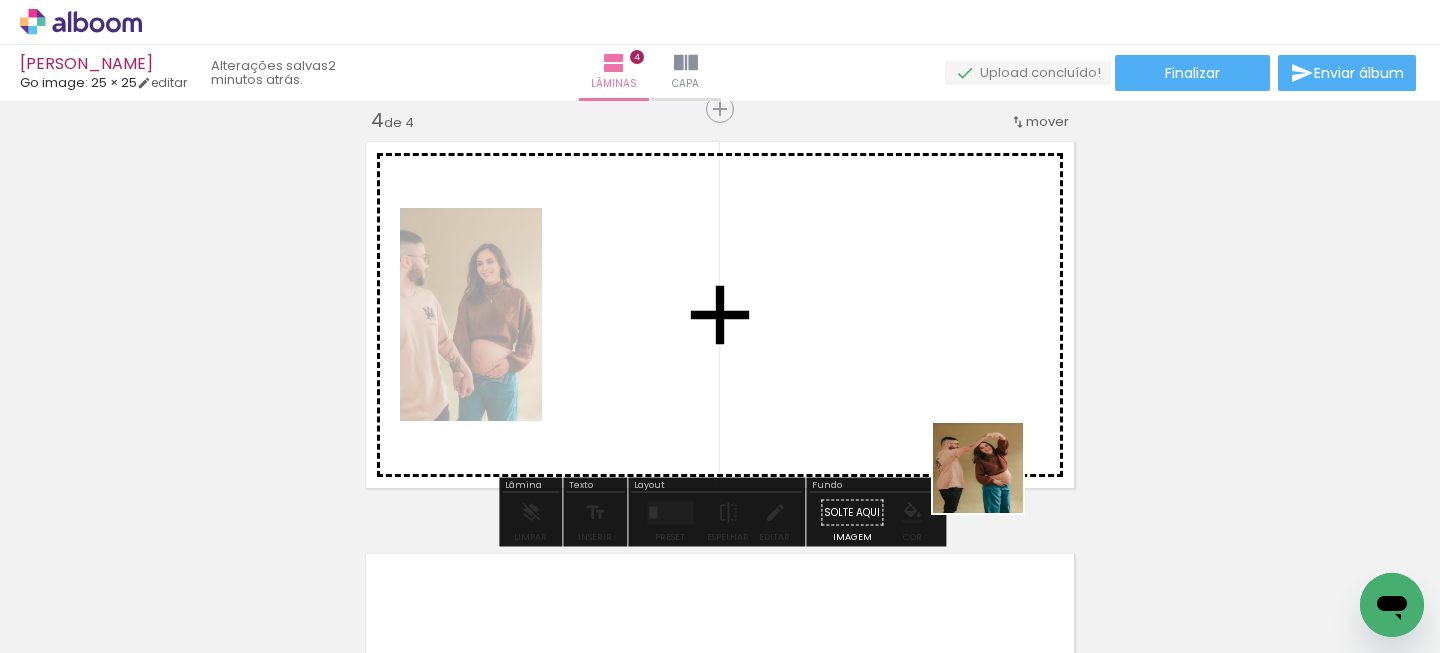 drag, startPoint x: 1002, startPoint y: 584, endPoint x: 990, endPoint y: 399, distance: 185.38878 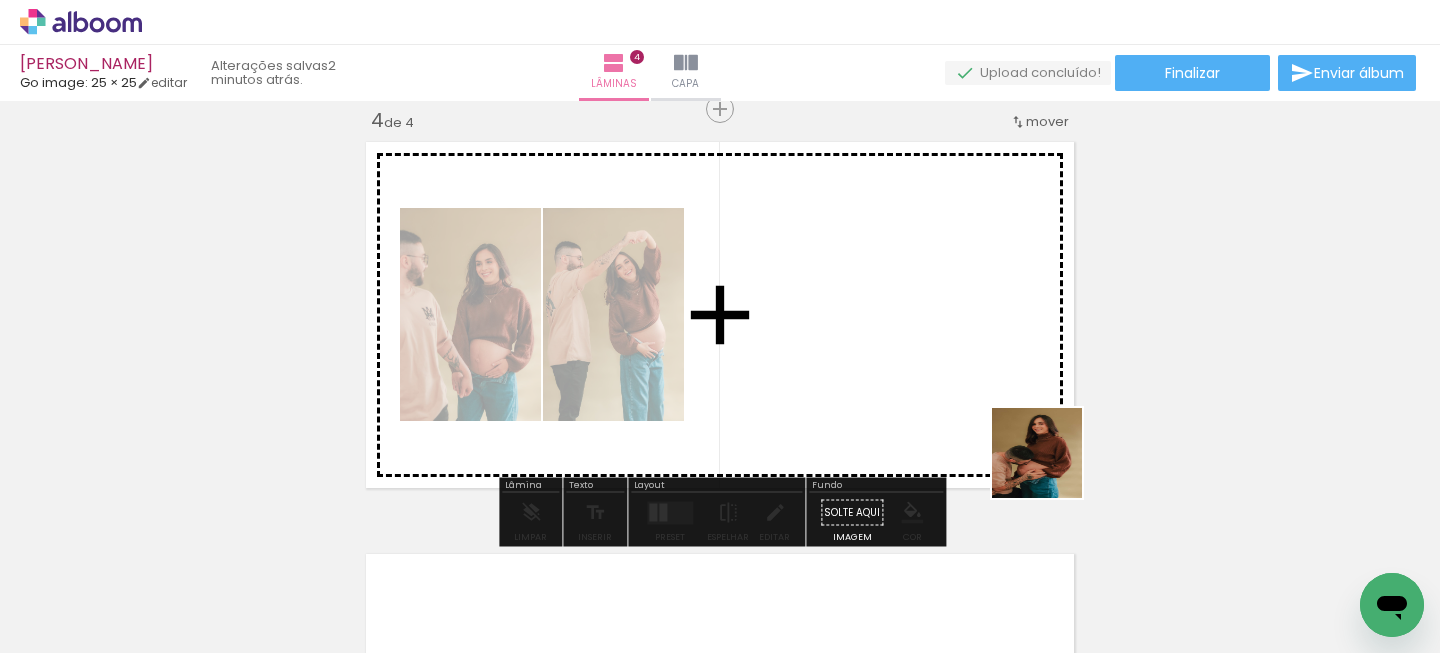 drag, startPoint x: 1118, startPoint y: 585, endPoint x: 962, endPoint y: 348, distance: 283.73404 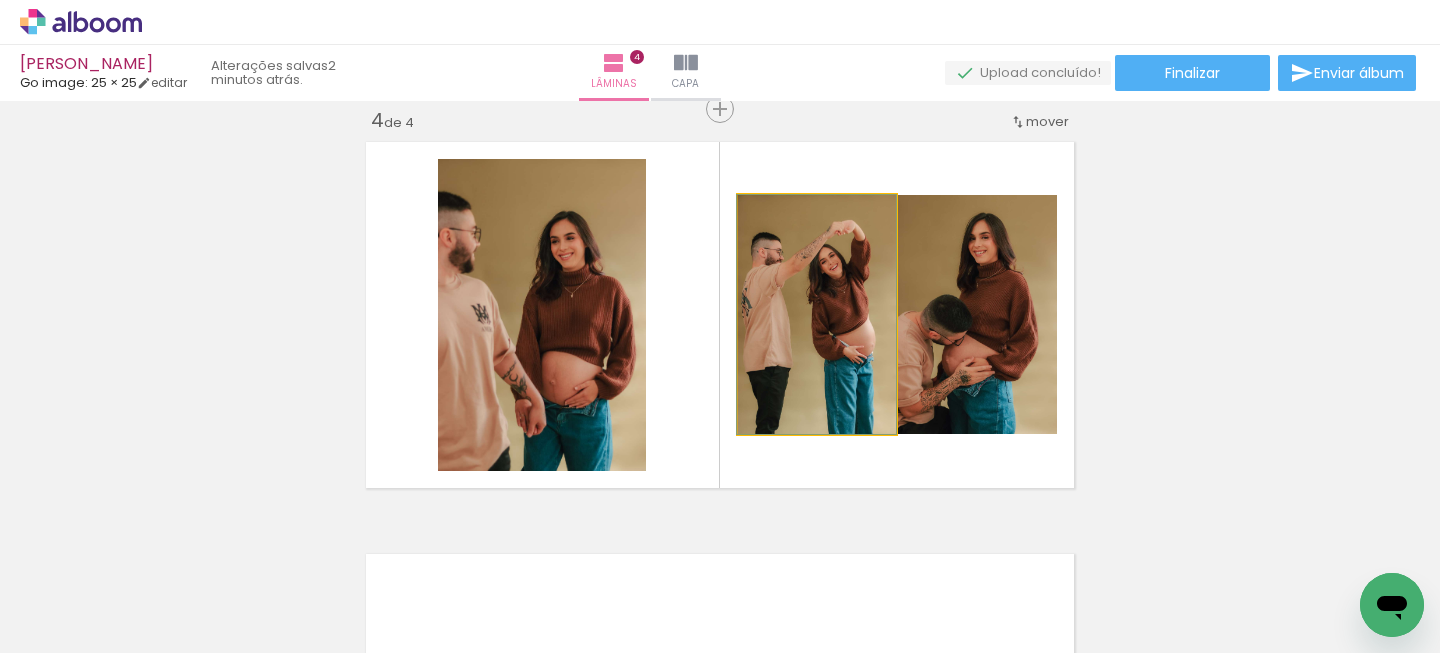 drag, startPoint x: 870, startPoint y: 374, endPoint x: 626, endPoint y: 374, distance: 244 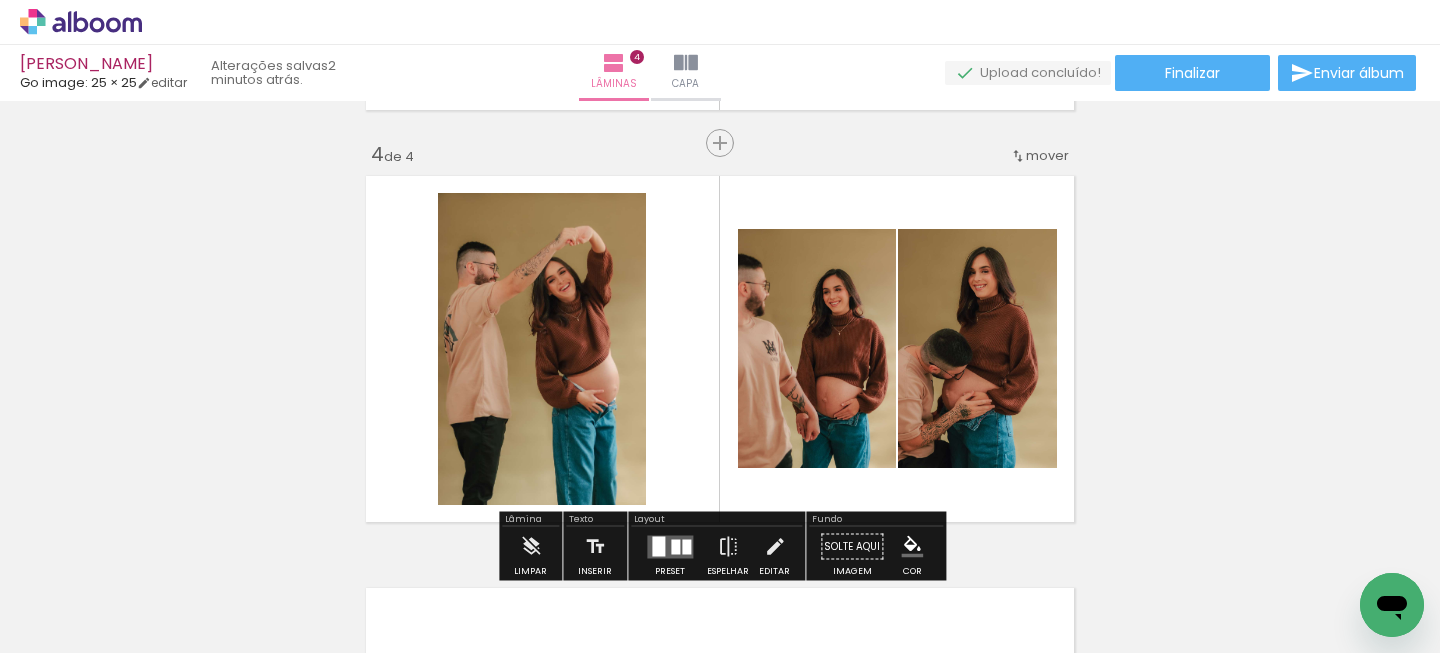 scroll, scrollTop: 1307, scrollLeft: 0, axis: vertical 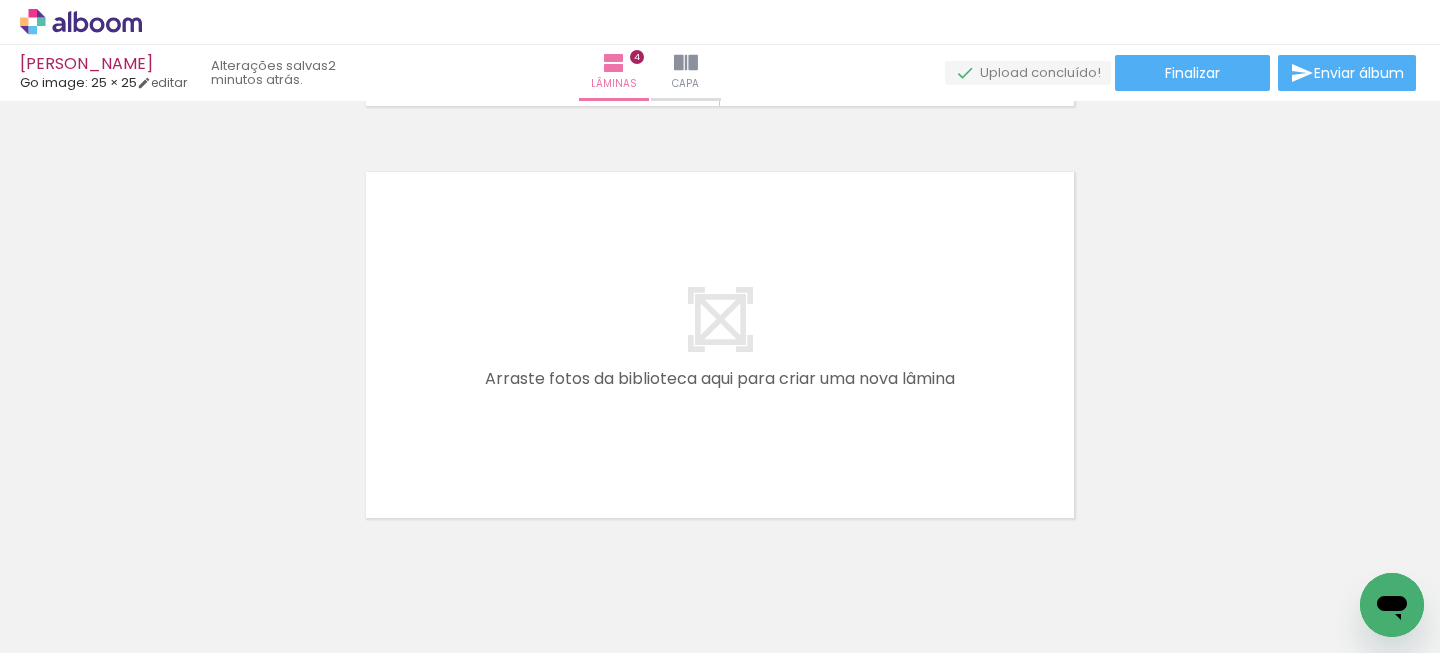 drag, startPoint x: 419, startPoint y: 598, endPoint x: 522, endPoint y: 411, distance: 213.49005 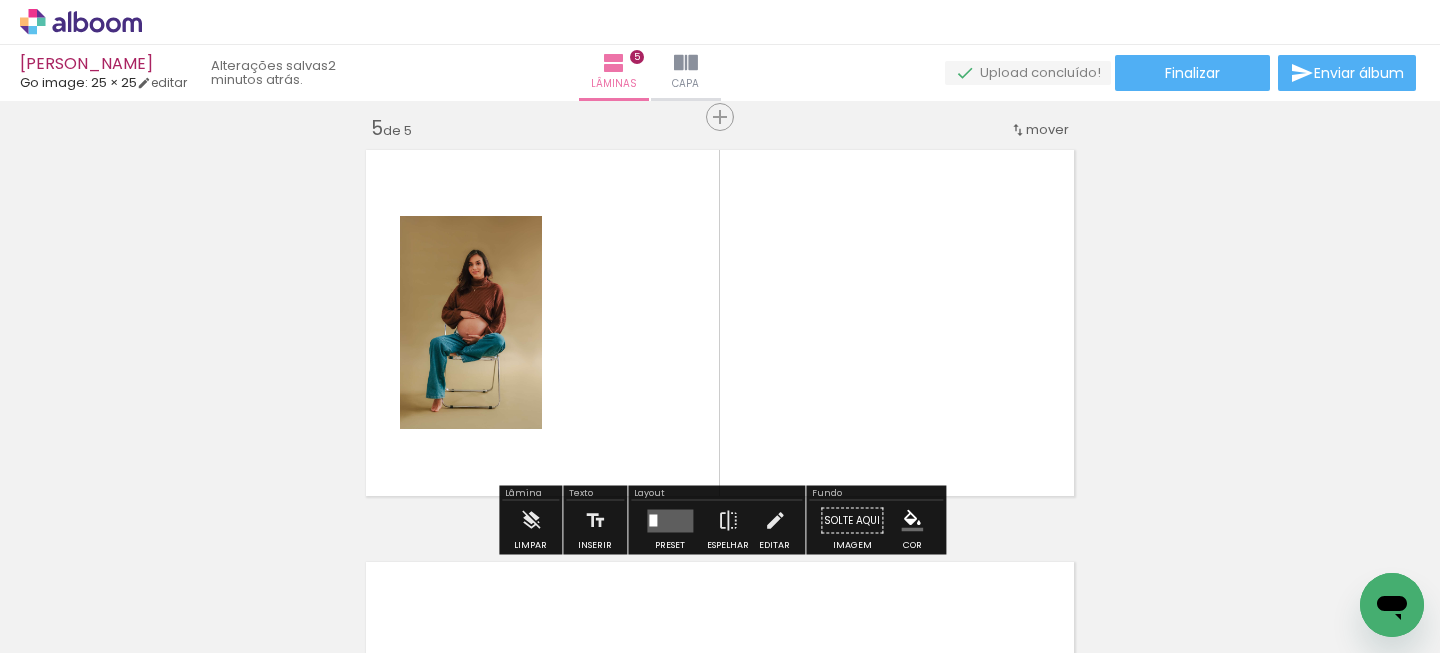 scroll, scrollTop: 1673, scrollLeft: 0, axis: vertical 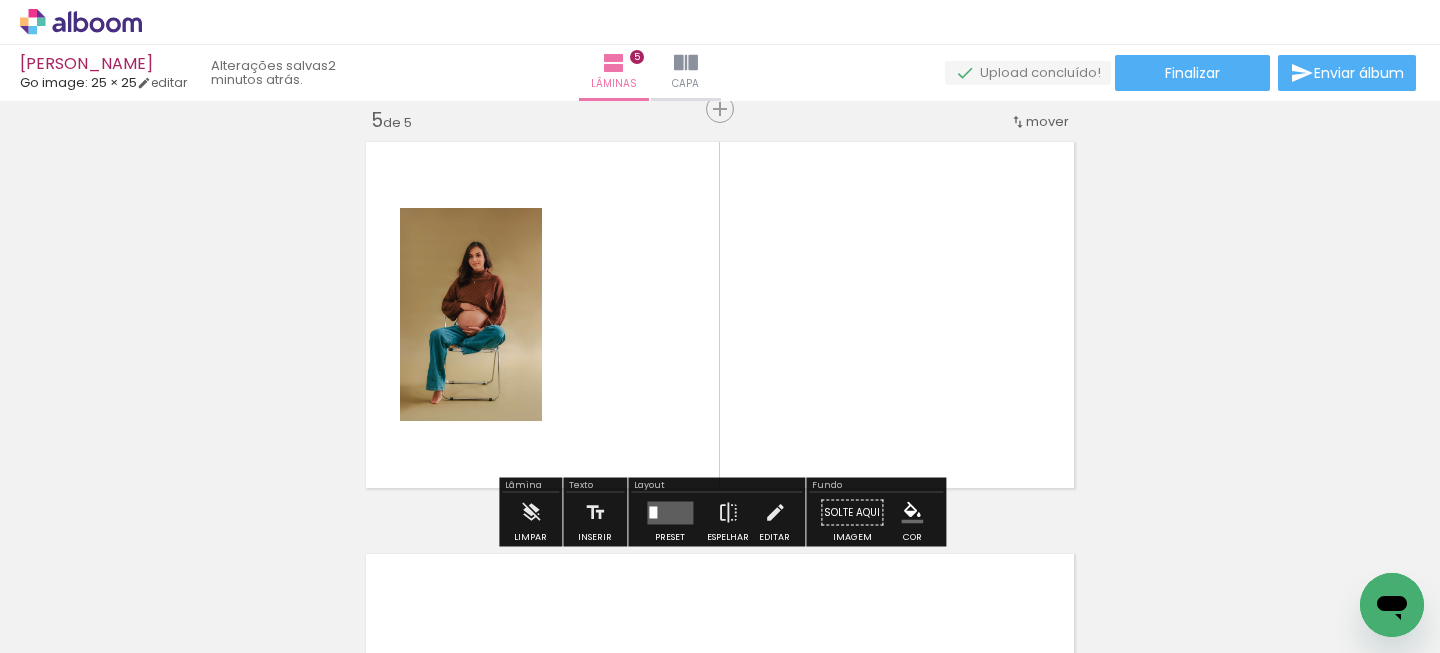 drag, startPoint x: 532, startPoint y: 595, endPoint x: 623, endPoint y: 372, distance: 240.85265 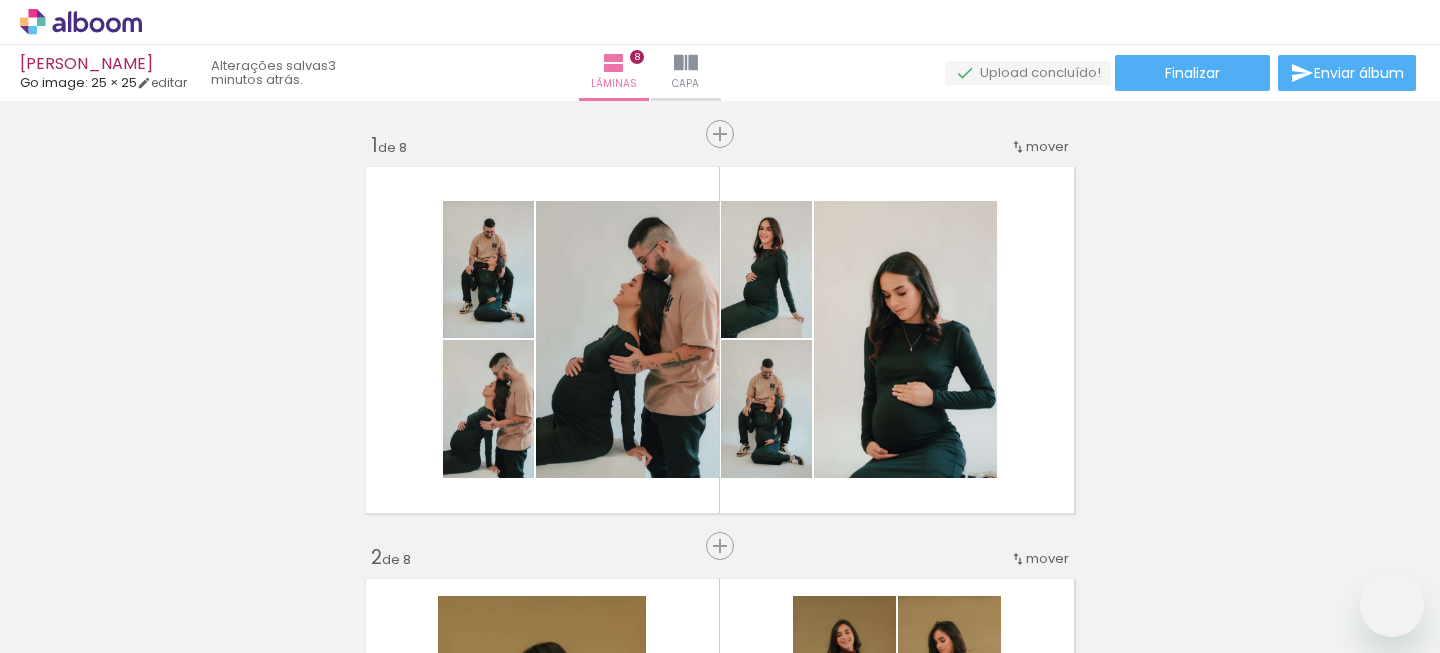scroll, scrollTop: 0, scrollLeft: 0, axis: both 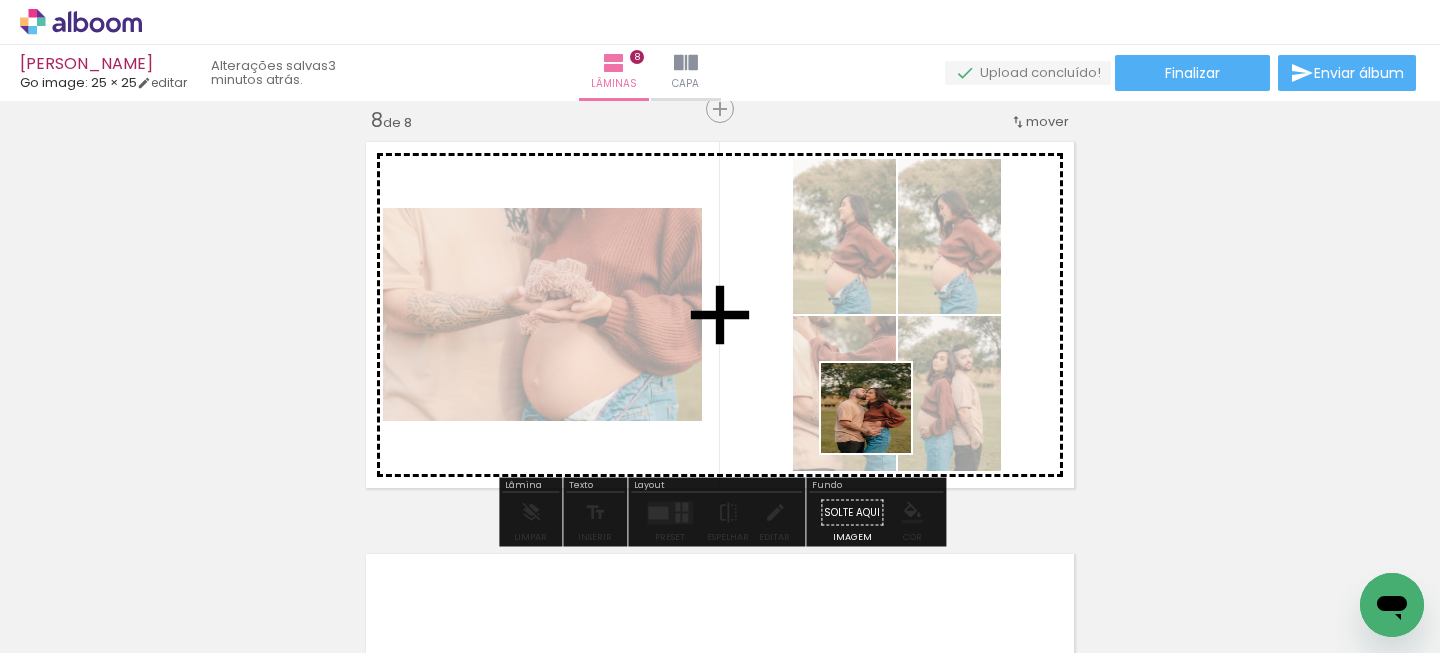 drag, startPoint x: 901, startPoint y: 601, endPoint x: 914, endPoint y: 434, distance: 167.50522 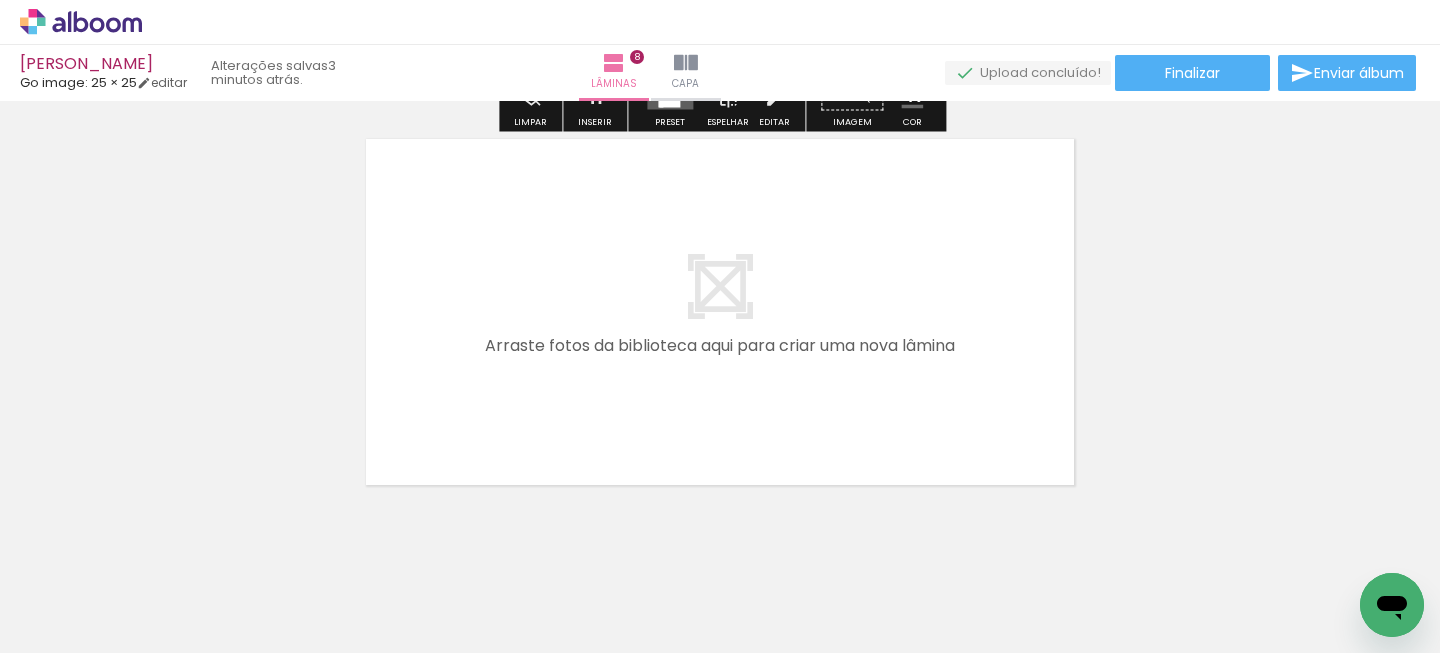 scroll, scrollTop: 3344, scrollLeft: 0, axis: vertical 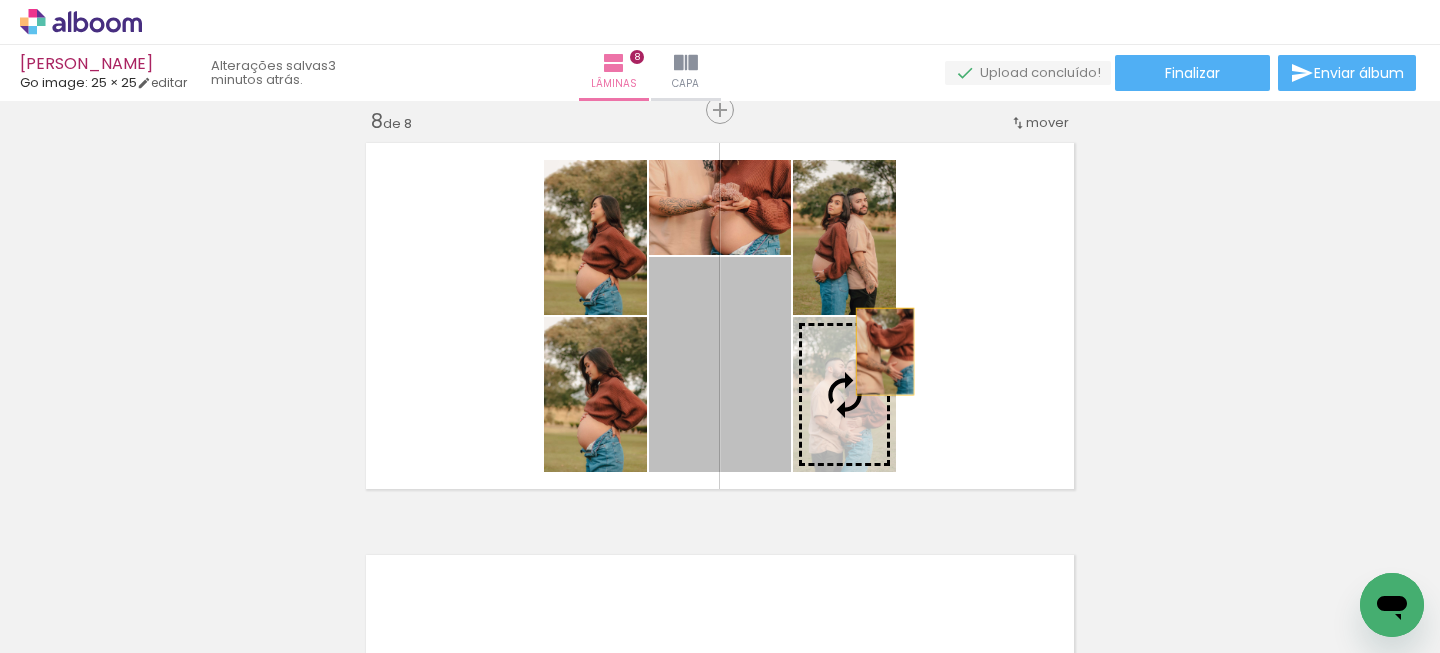 drag, startPoint x: 730, startPoint y: 385, endPoint x: 1121, endPoint y: 317, distance: 396.869 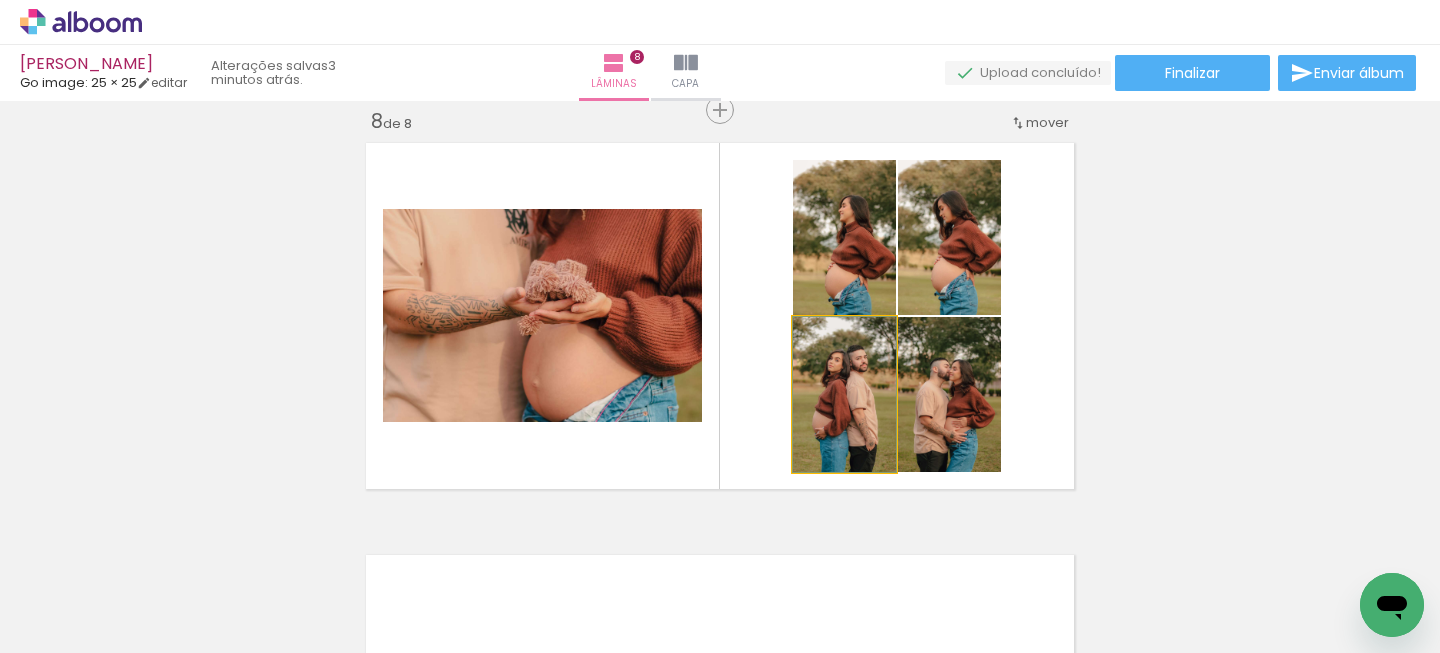 drag, startPoint x: 860, startPoint y: 426, endPoint x: 1193, endPoint y: 334, distance: 345.47504 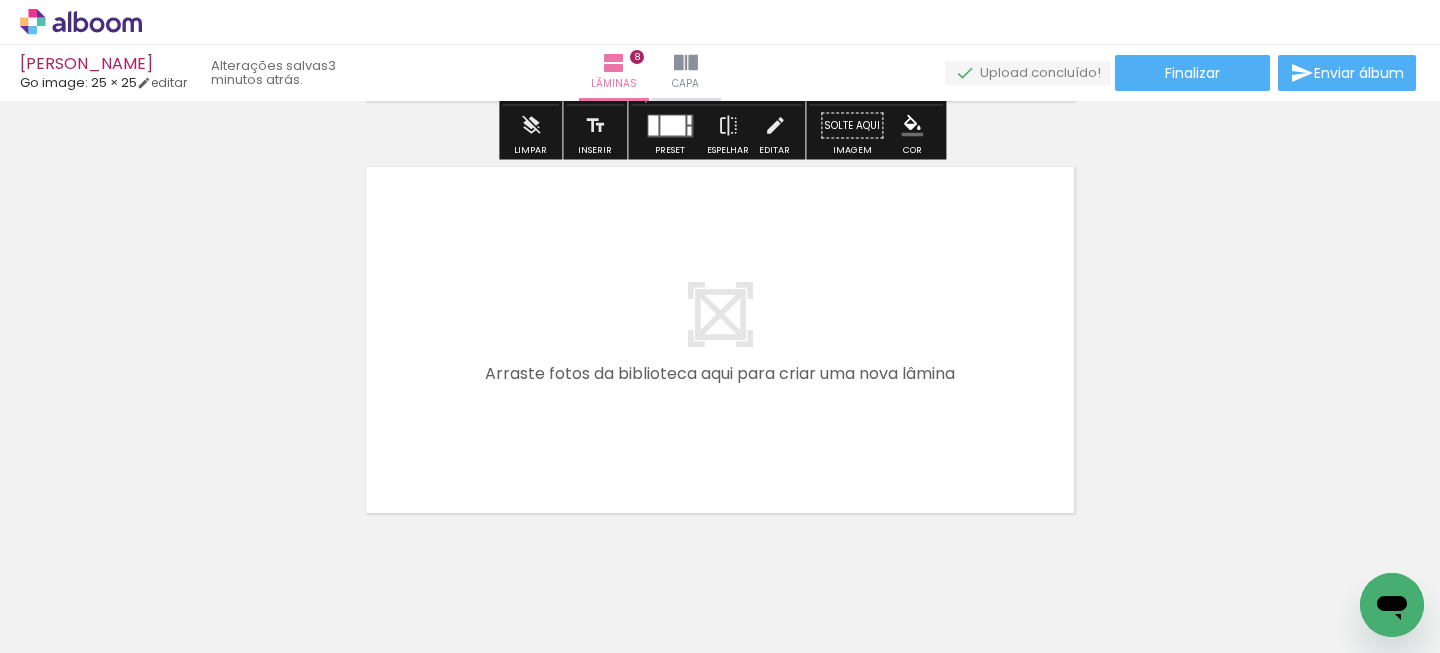 scroll, scrollTop: 3304, scrollLeft: 0, axis: vertical 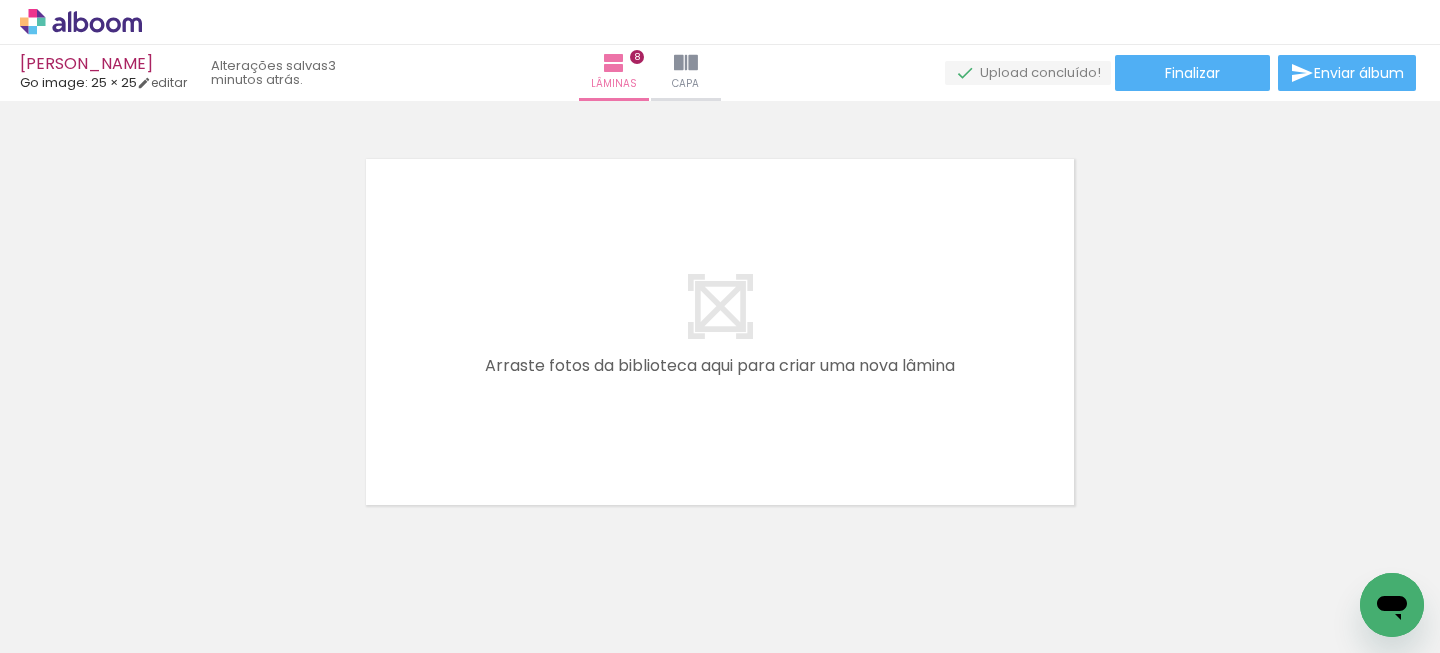 drag, startPoint x: 594, startPoint y: 613, endPoint x: 642, endPoint y: 457, distance: 163.21765 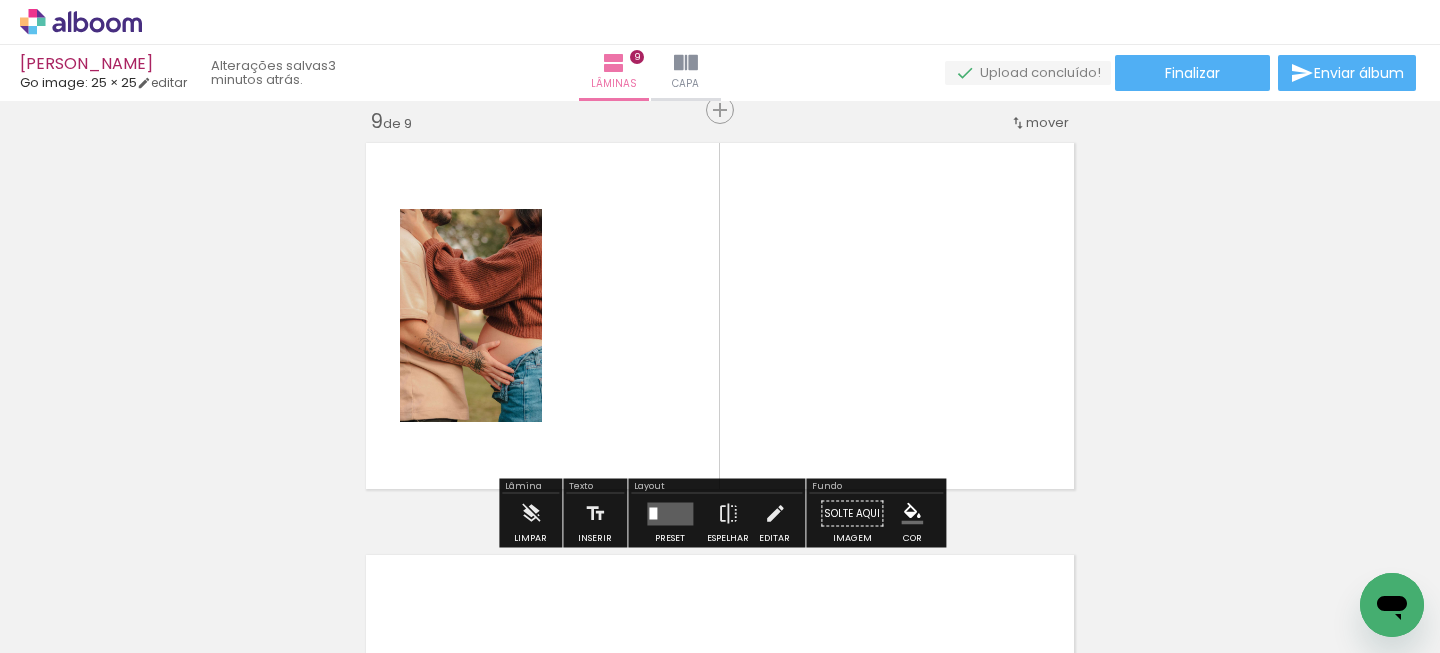scroll, scrollTop: 3321, scrollLeft: 0, axis: vertical 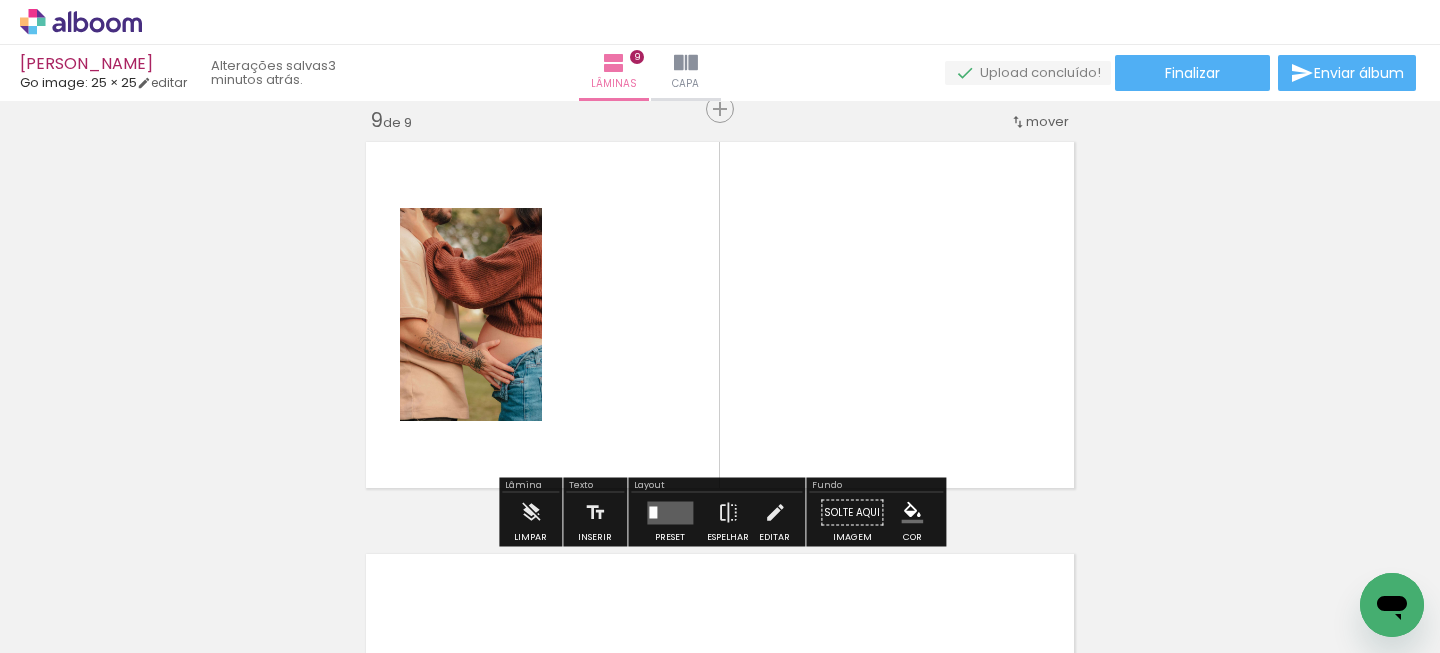 drag, startPoint x: 799, startPoint y: 603, endPoint x: 799, endPoint y: 404, distance: 199 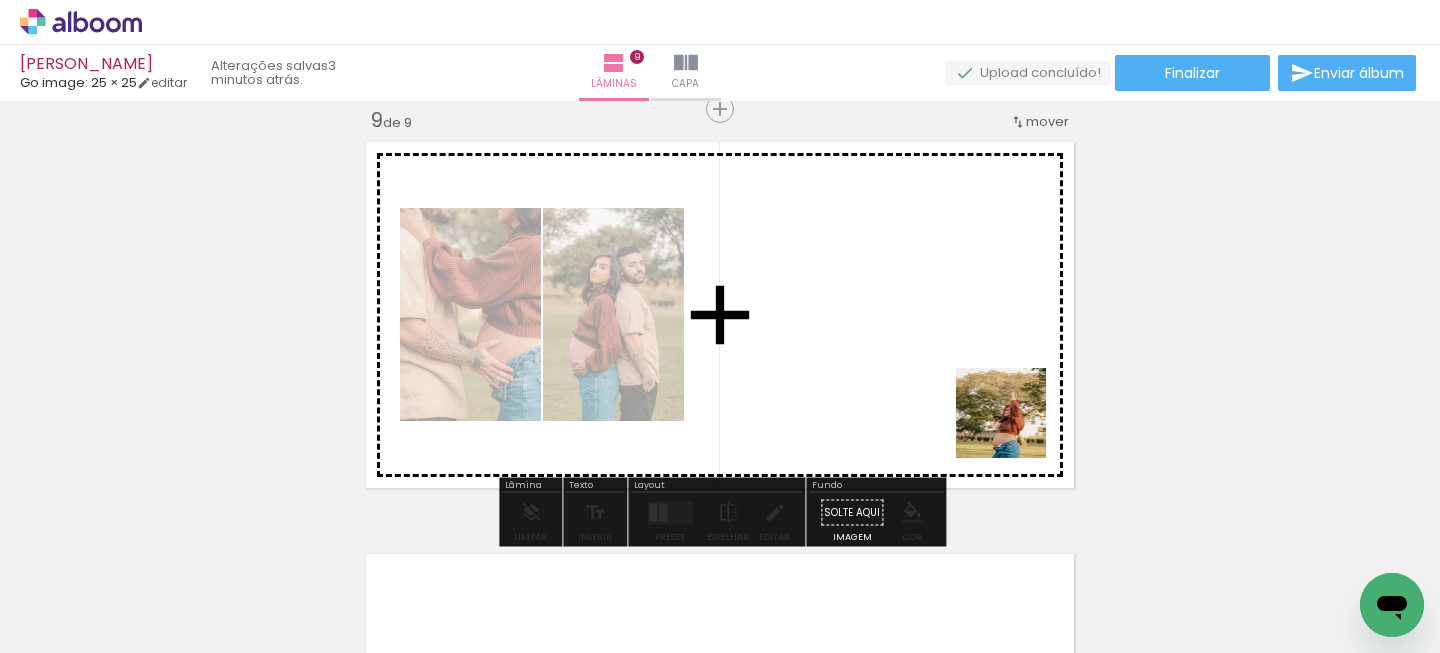 drag, startPoint x: 1061, startPoint y: 606, endPoint x: 1011, endPoint y: 402, distance: 210.03809 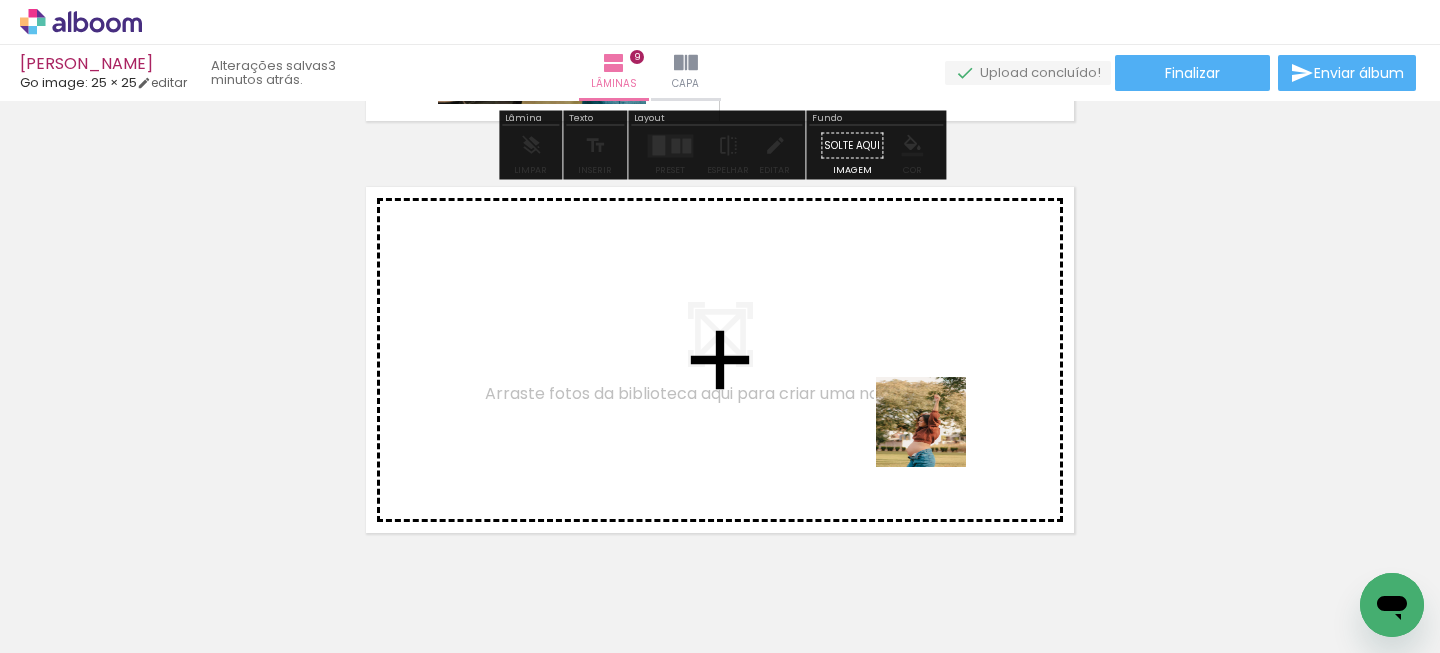 click at bounding box center [720, 326] 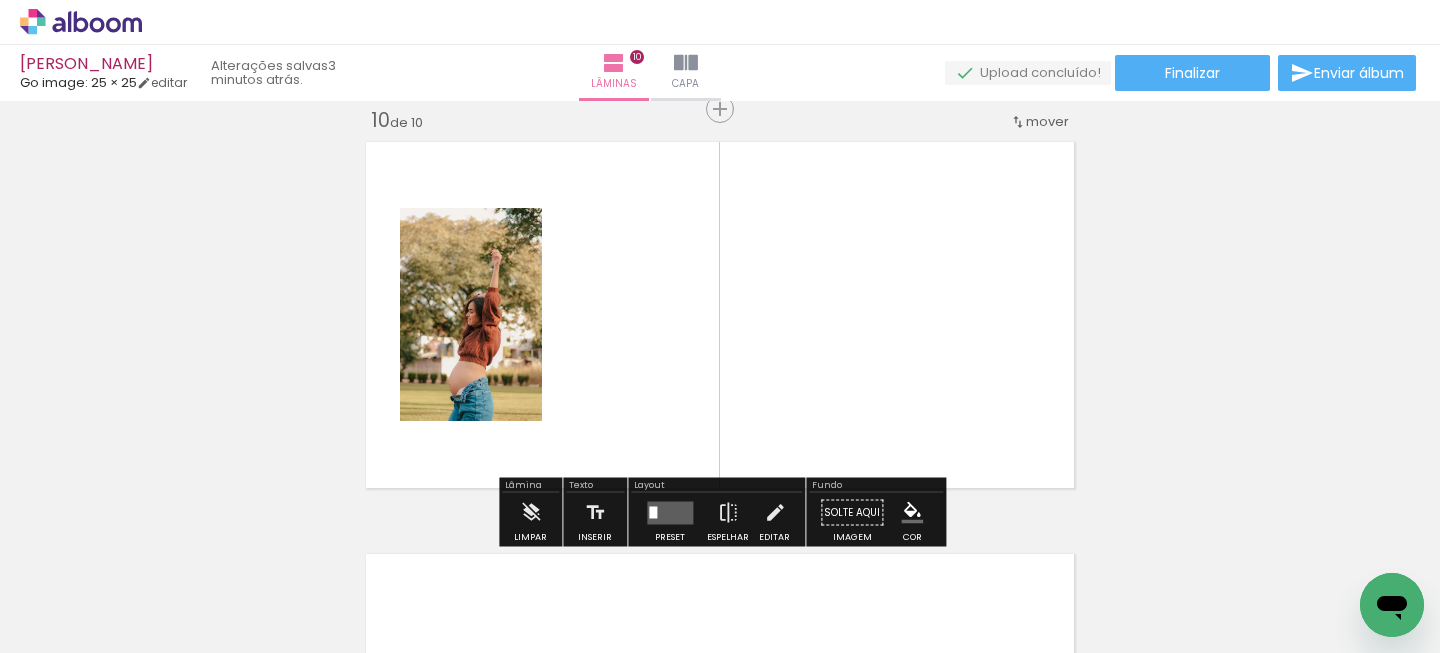 scroll, scrollTop: 3733, scrollLeft: 0, axis: vertical 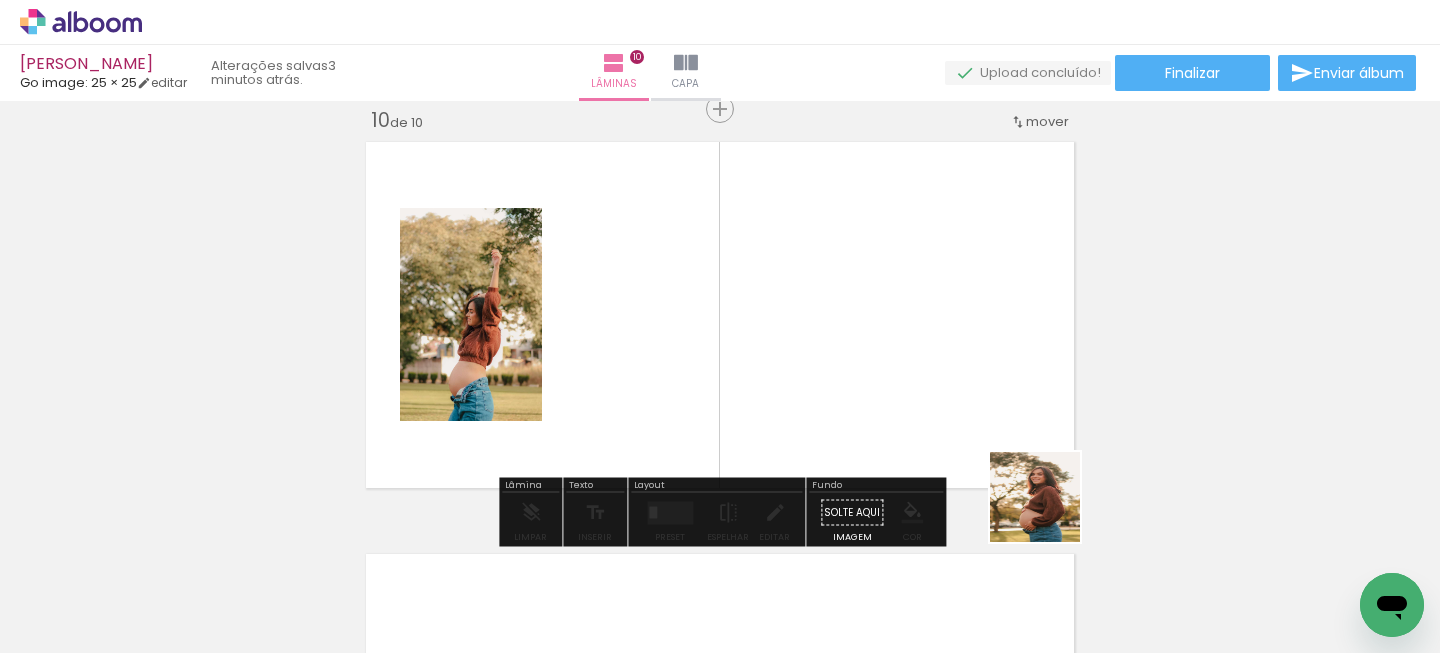 drag, startPoint x: 1133, startPoint y: 602, endPoint x: 913, endPoint y: 382, distance: 311.12698 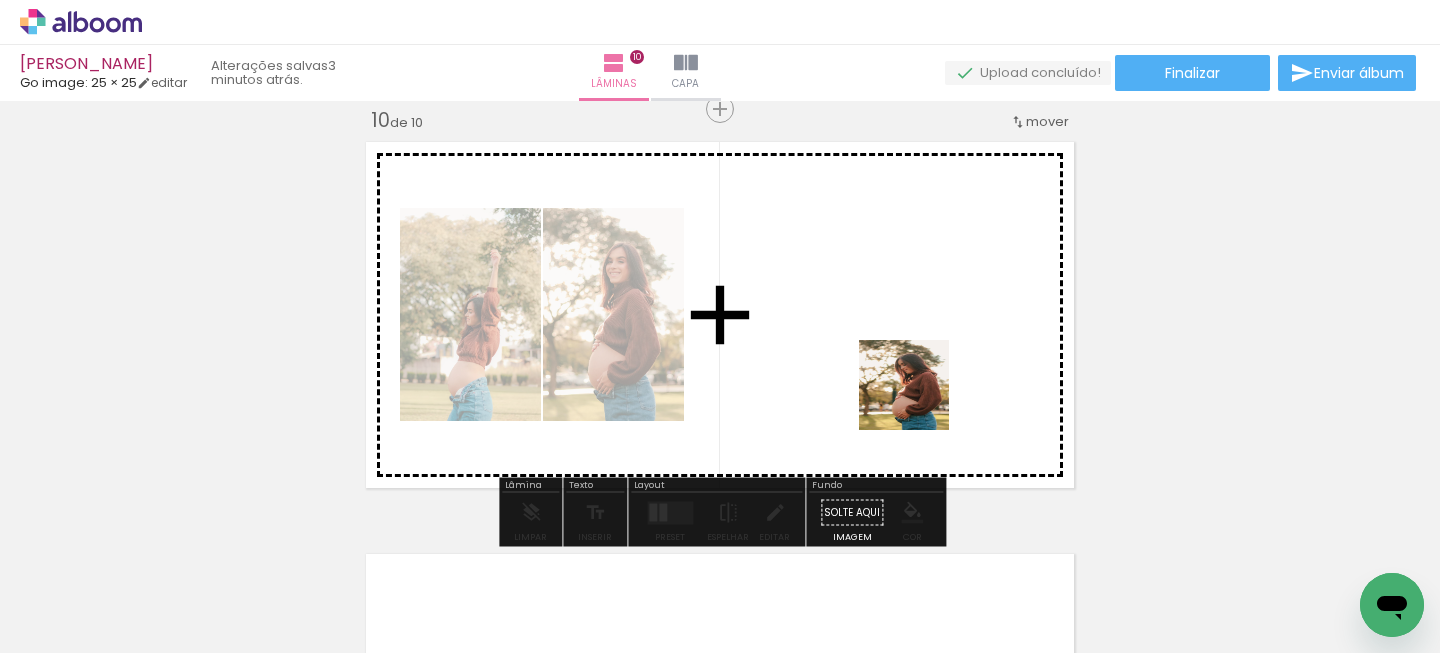 drag, startPoint x: 1230, startPoint y: 562, endPoint x: 900, endPoint y: 383, distance: 375.4211 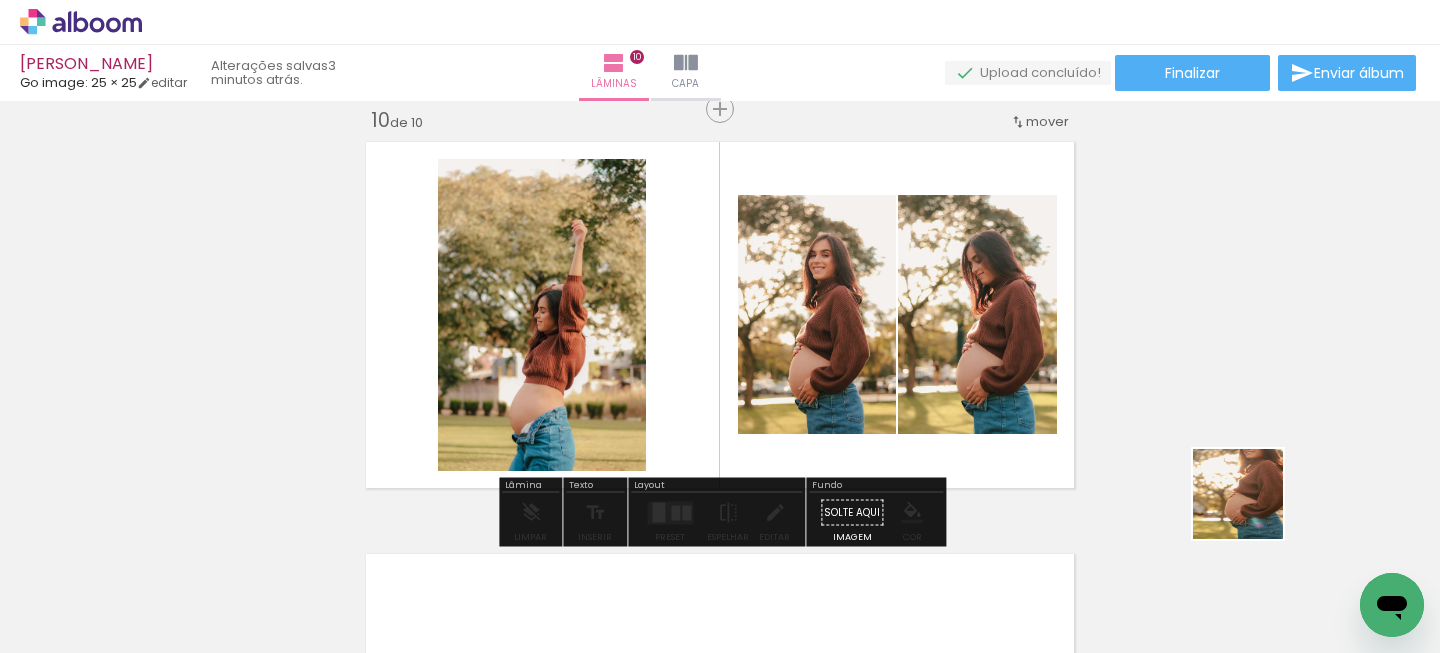 drag, startPoint x: 1350, startPoint y: 565, endPoint x: 998, endPoint y: 359, distance: 407.84802 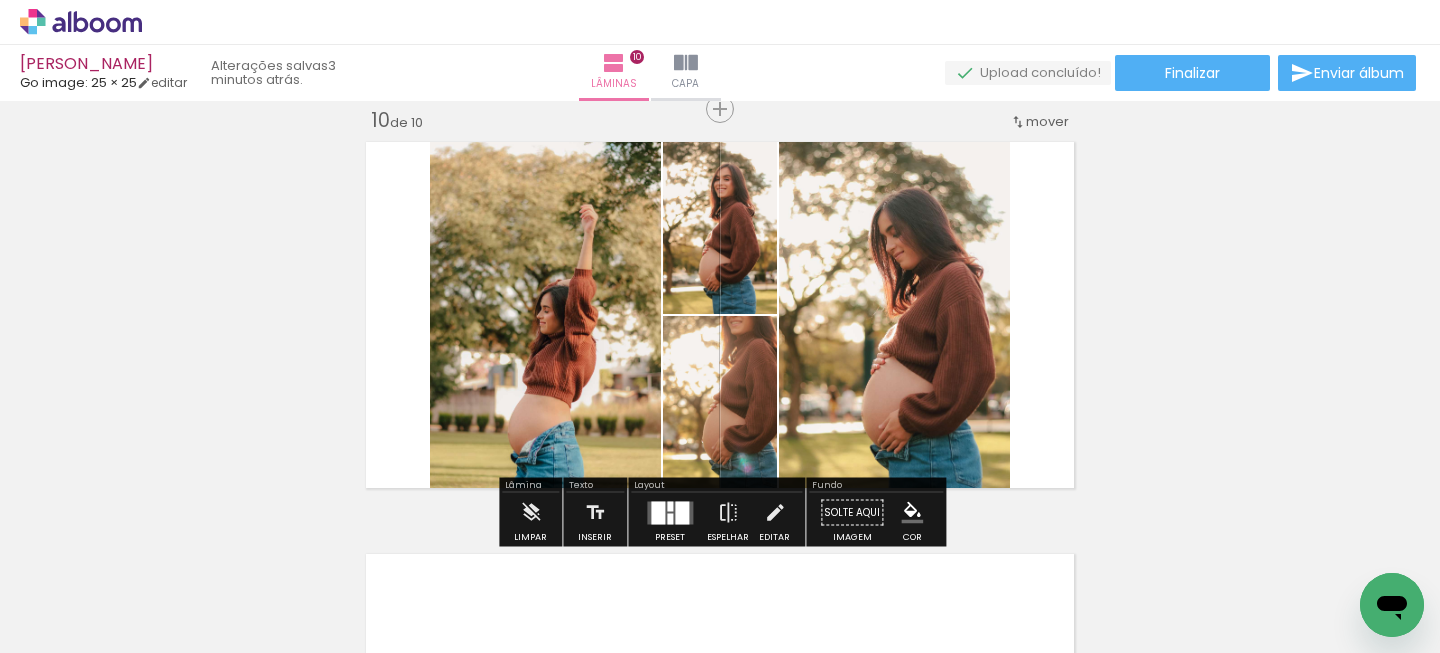 click on "Inserir lâmina 1  de 10  Inserir lâmina 2  de 10  Inserir lâmina 3  de 10  Inserir lâmina 4  de 10  Inserir lâmina 5  de 10  Inserir lâmina 6  de 10  Inserir lâmina 7  de 10  Inserir lâmina 8  de 10  Inserir lâmina 9  de 10  Inserir lâmina 10  de 10" at bounding box center [720, -1359] 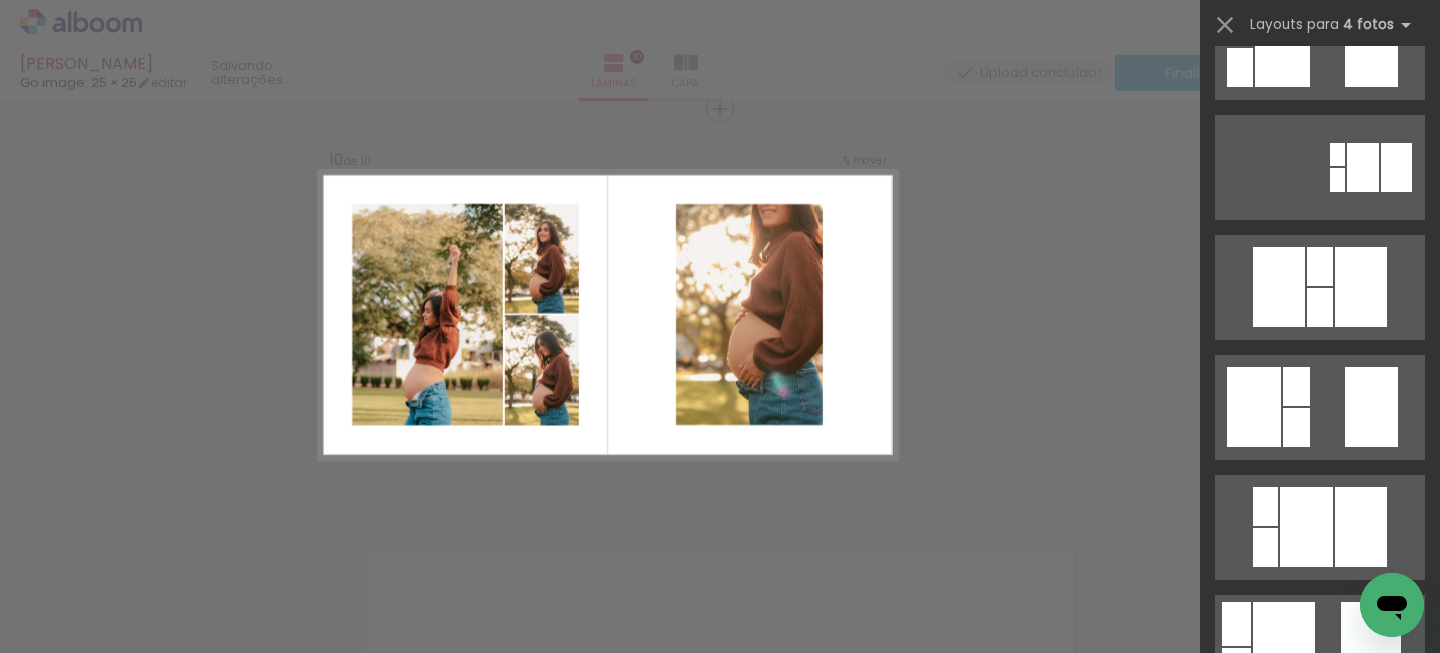 scroll, scrollTop: 368, scrollLeft: 0, axis: vertical 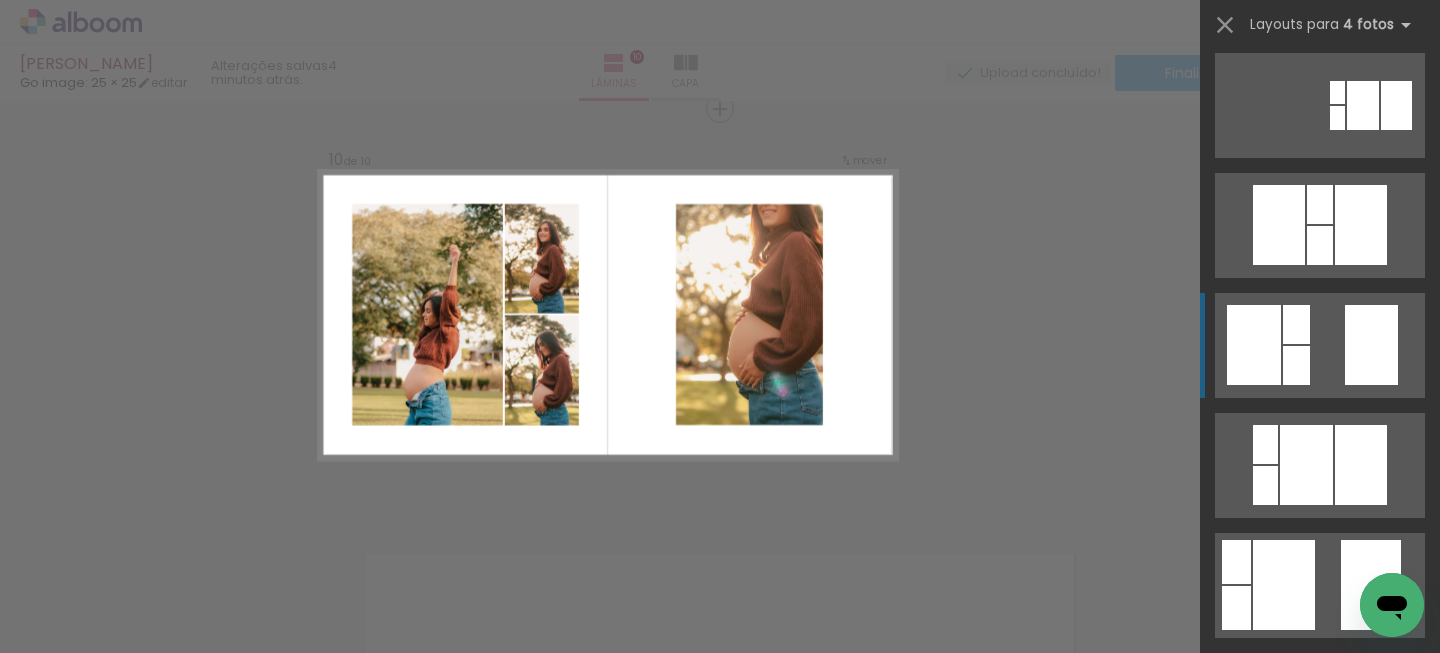 click at bounding box center (1345, -135) 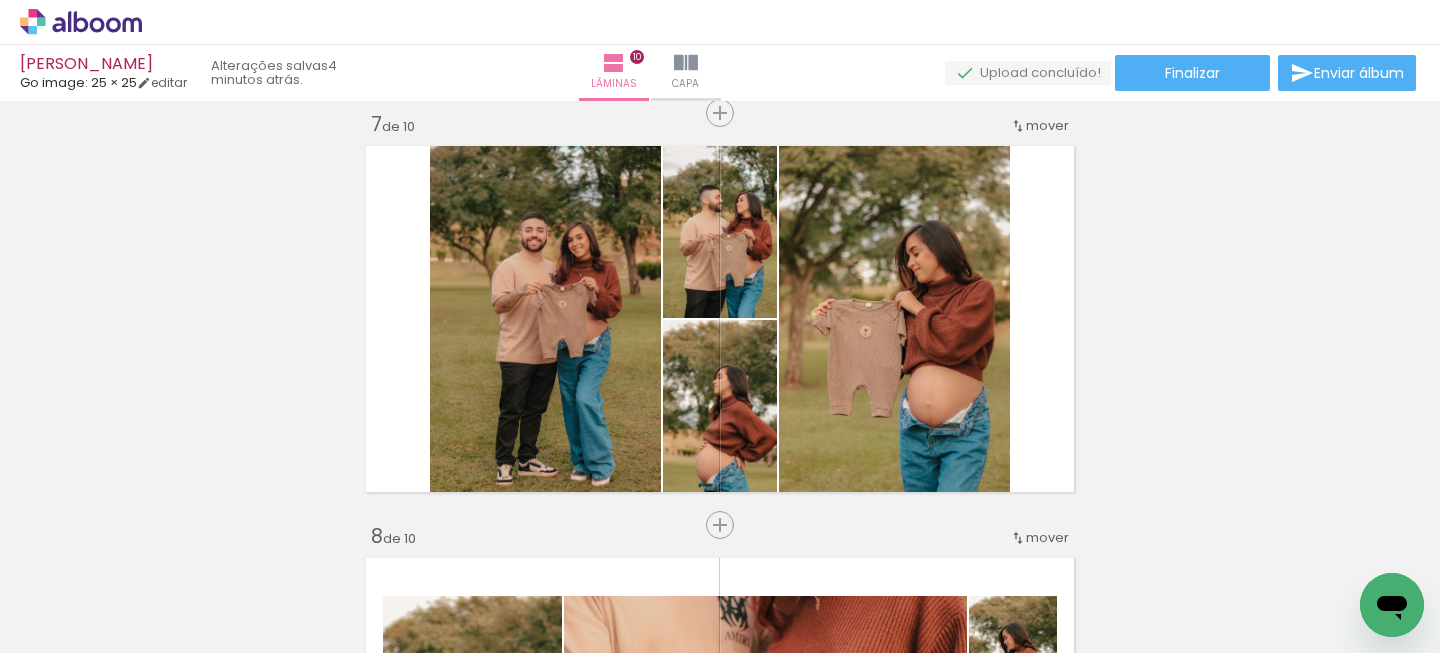 scroll, scrollTop: 2507, scrollLeft: 0, axis: vertical 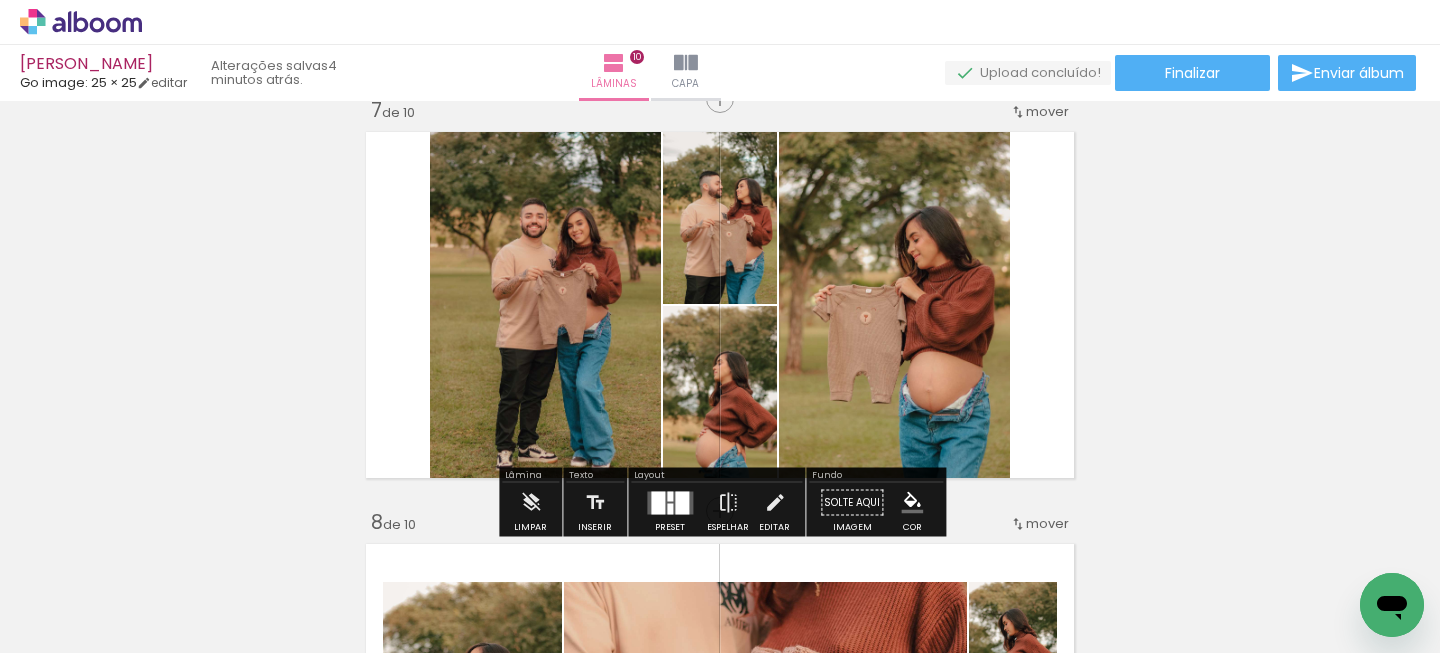 click at bounding box center [682, 502] 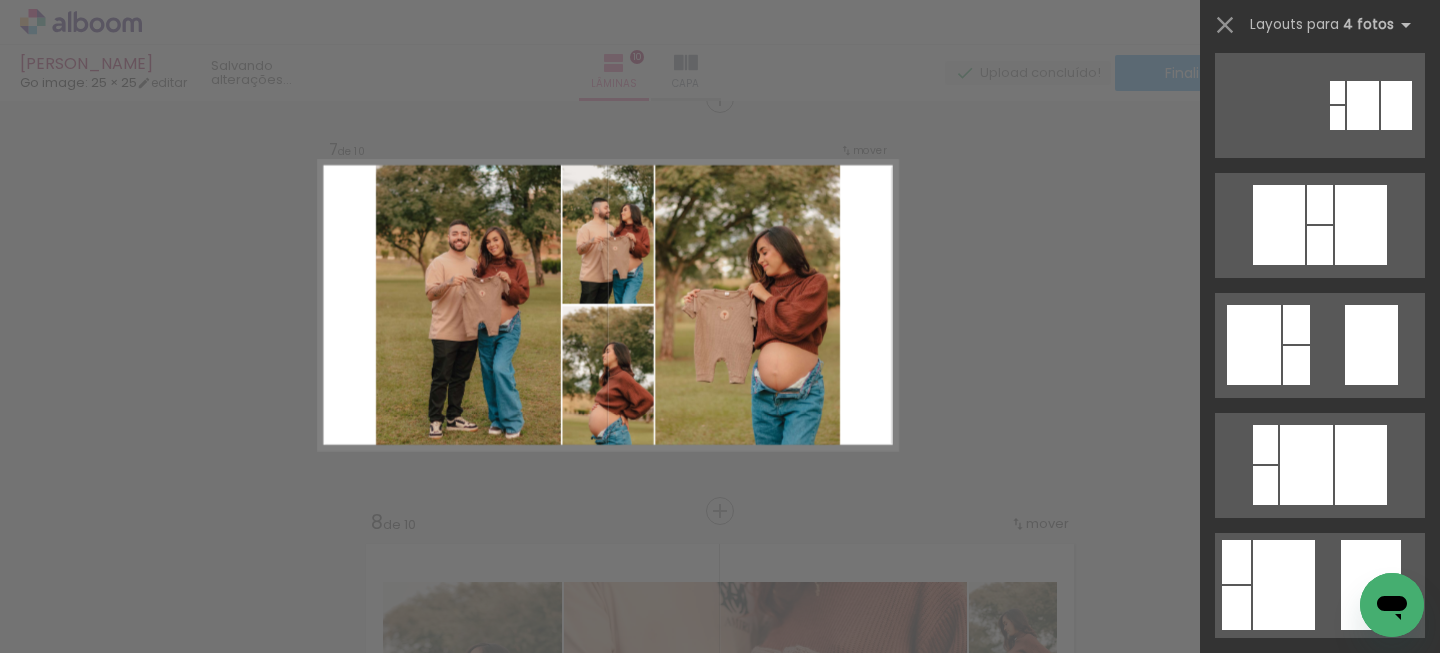 scroll, scrollTop: 0, scrollLeft: 0, axis: both 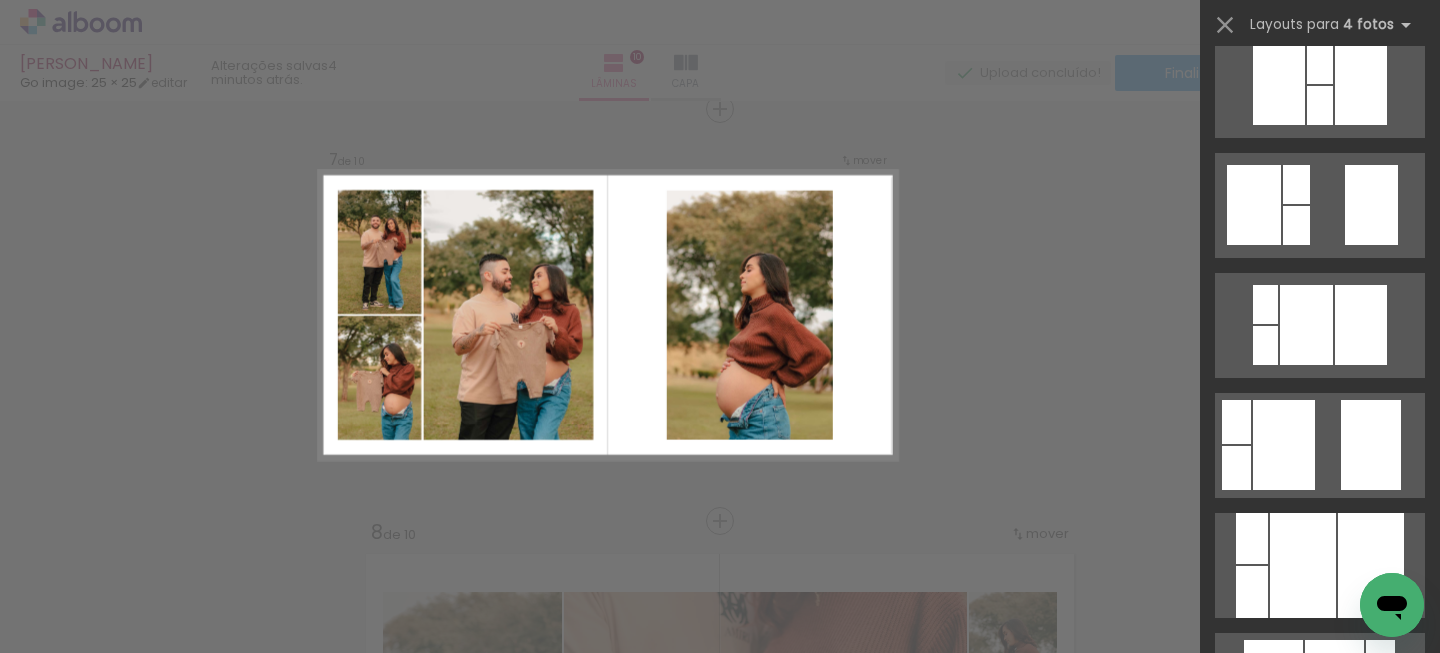 click at bounding box center [1371, -288] 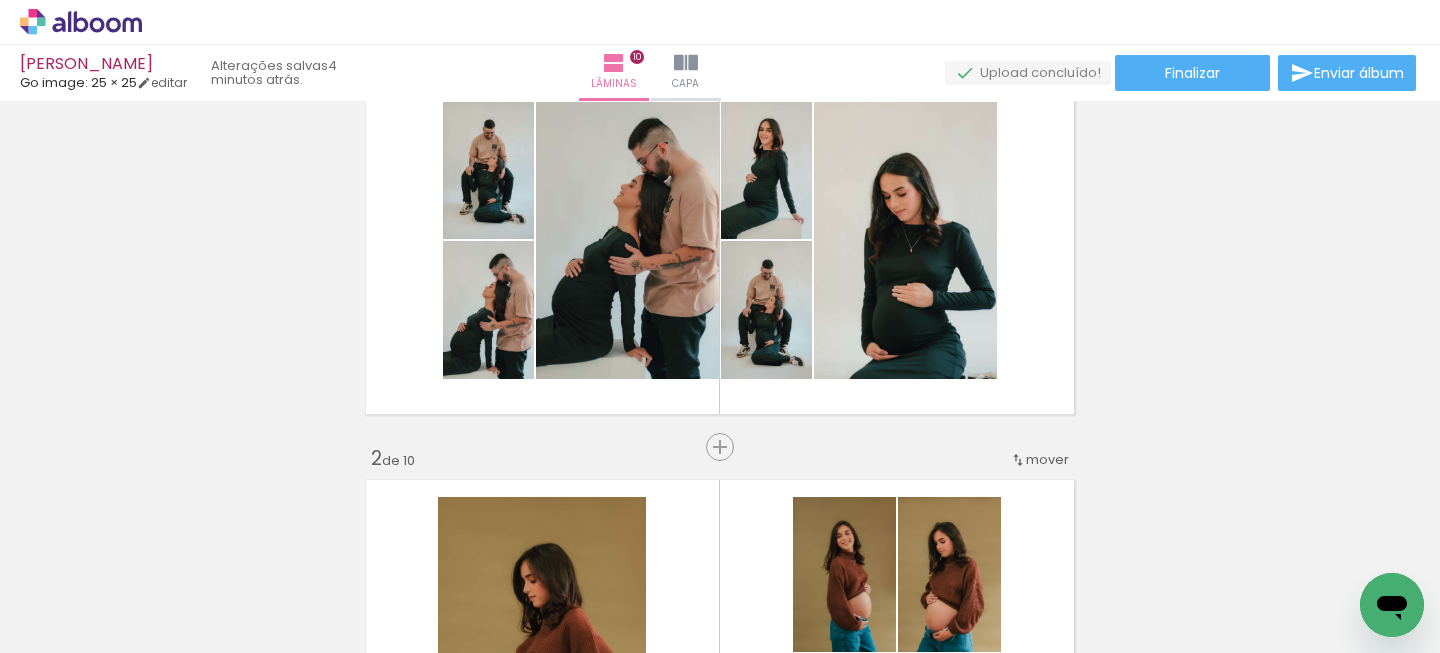scroll, scrollTop: 0, scrollLeft: 0, axis: both 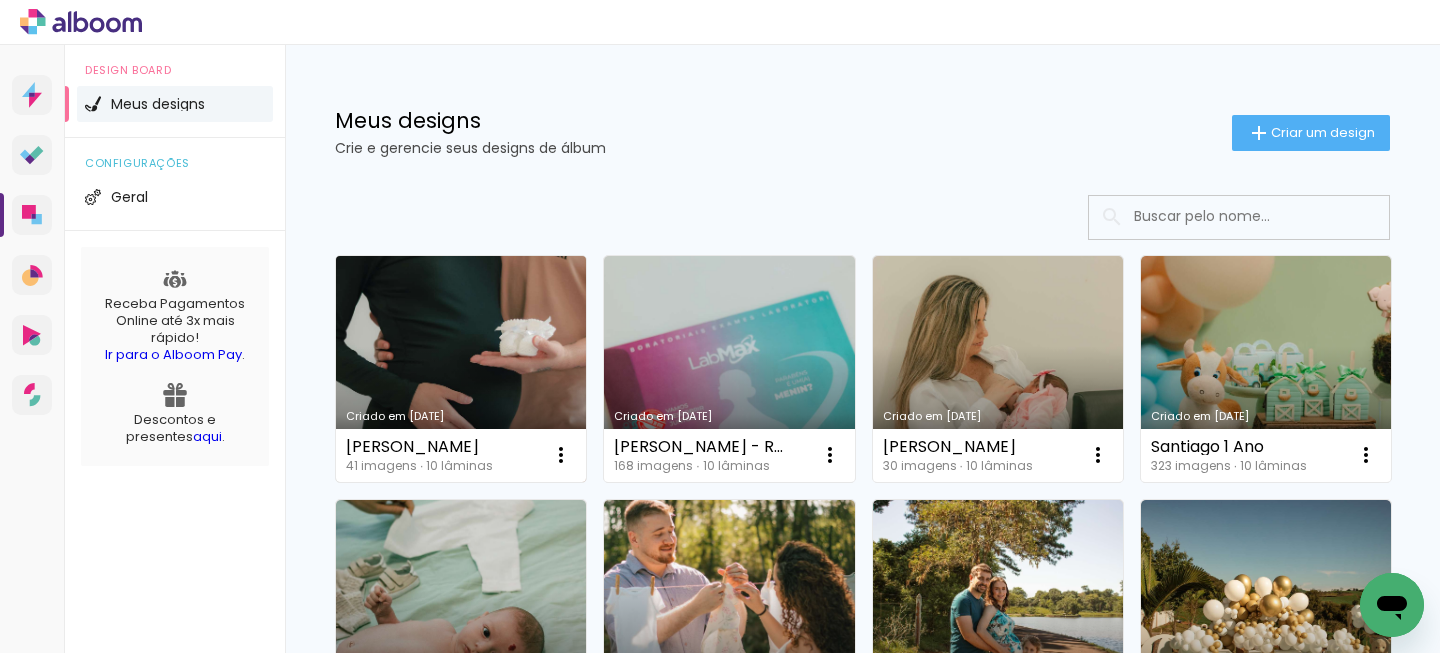 click on "Criado em [DATE]" at bounding box center (461, 369) 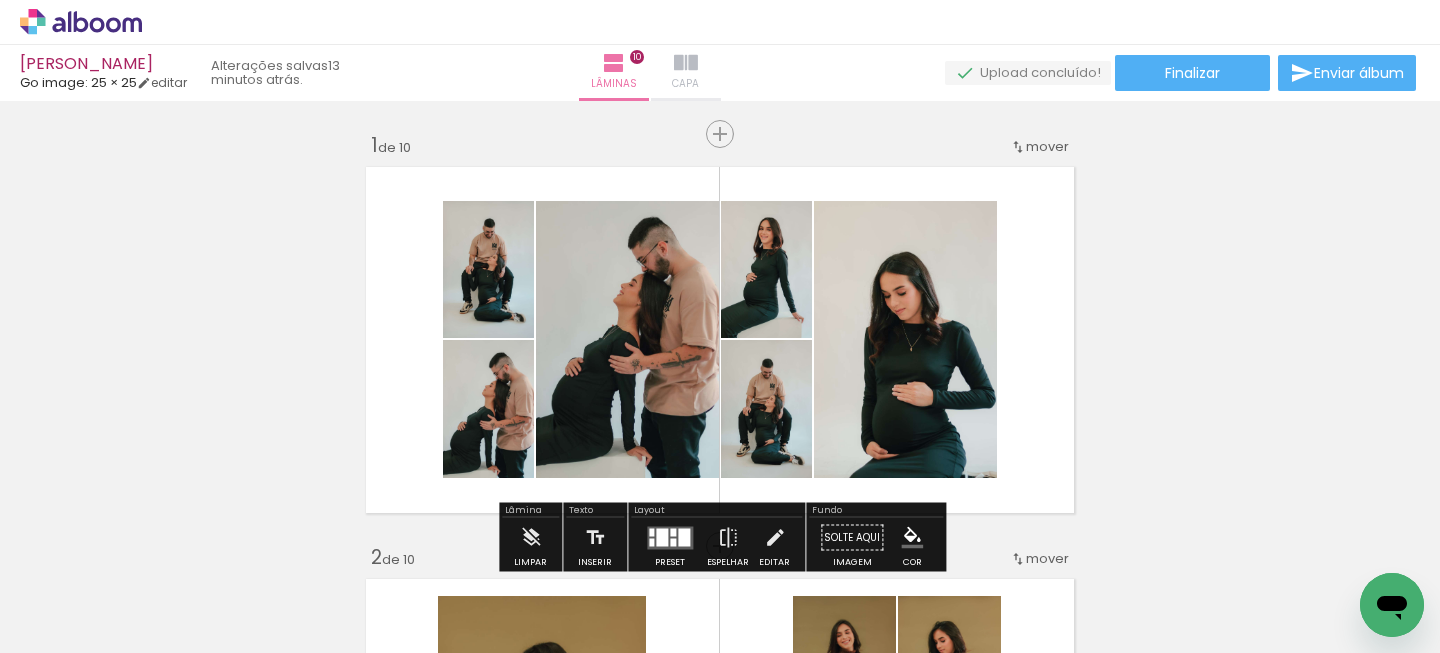 click at bounding box center [686, 63] 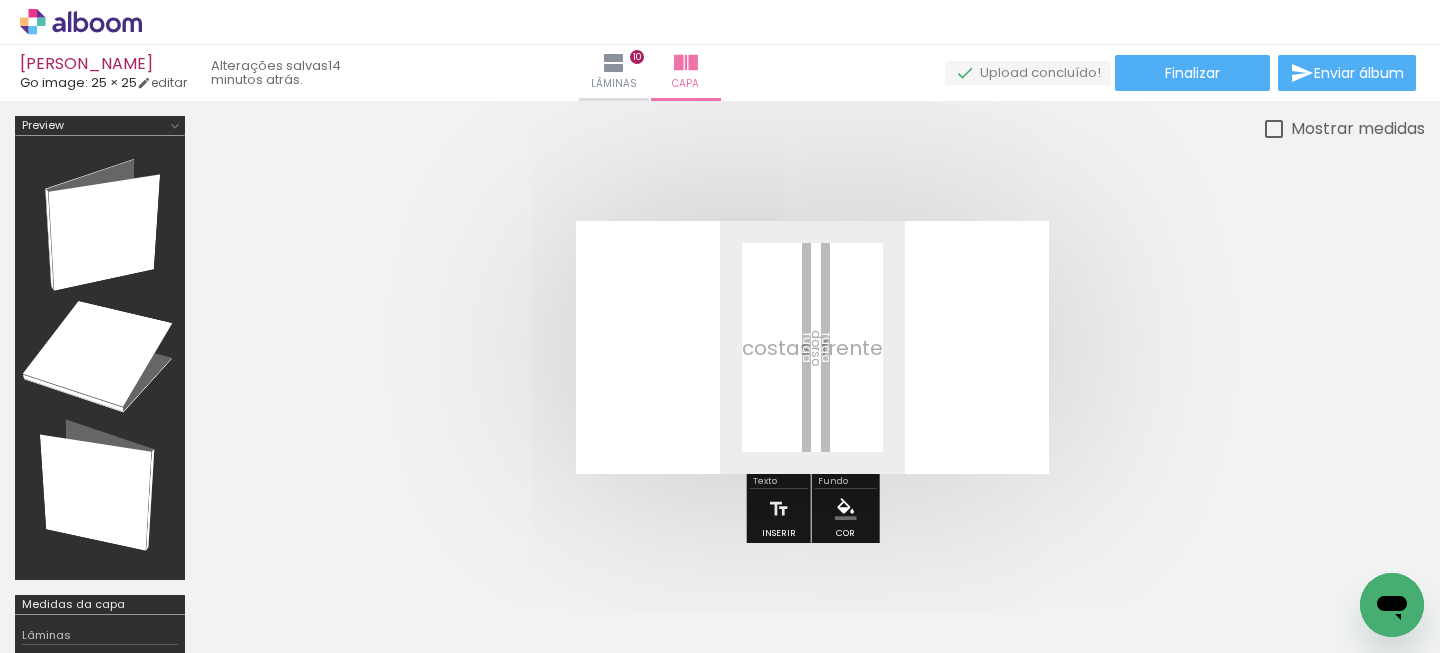 scroll, scrollTop: 0, scrollLeft: 0, axis: both 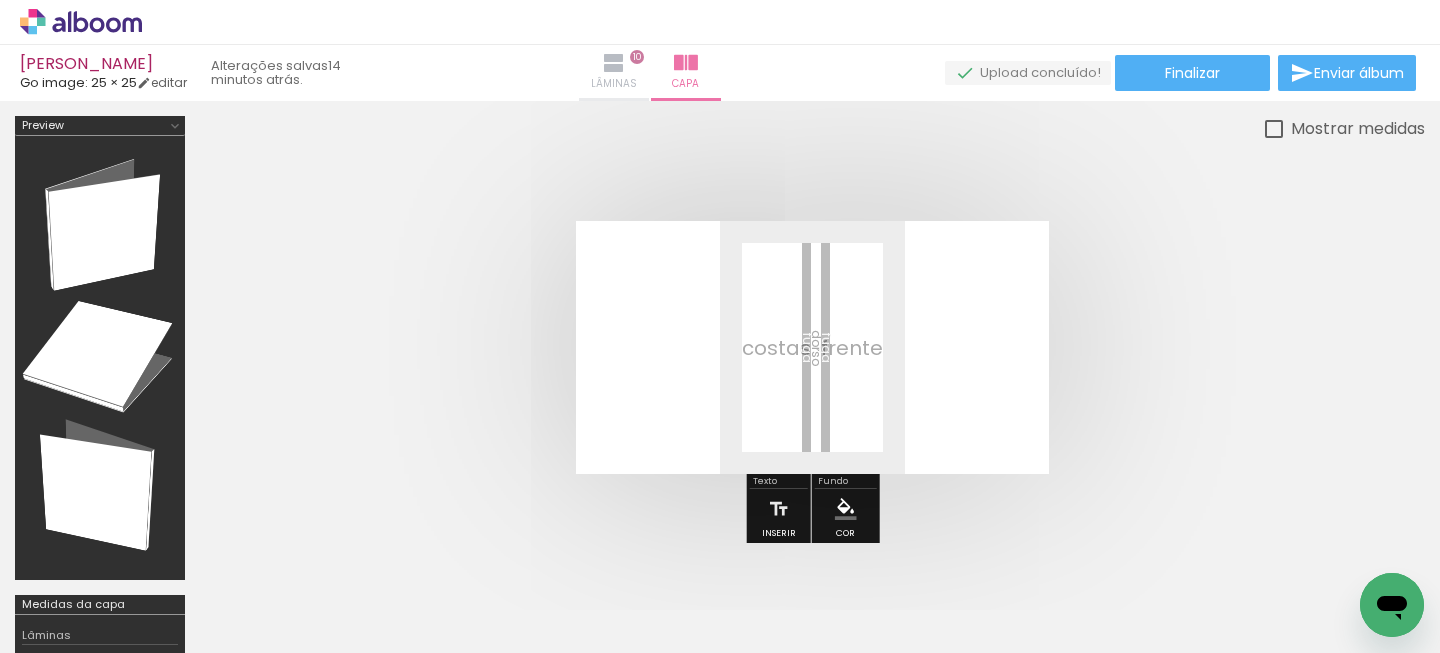 click on "Lâminas 10" at bounding box center [614, 73] 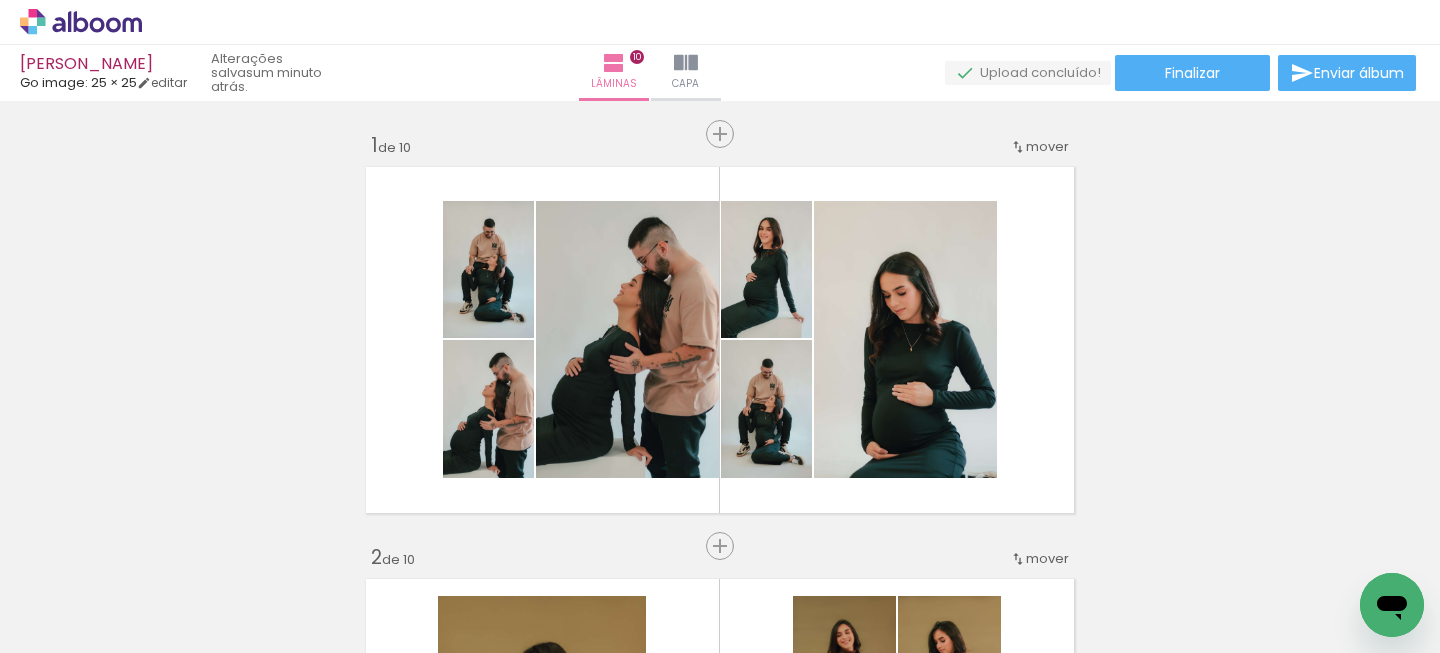 scroll, scrollTop: 0, scrollLeft: 0, axis: both 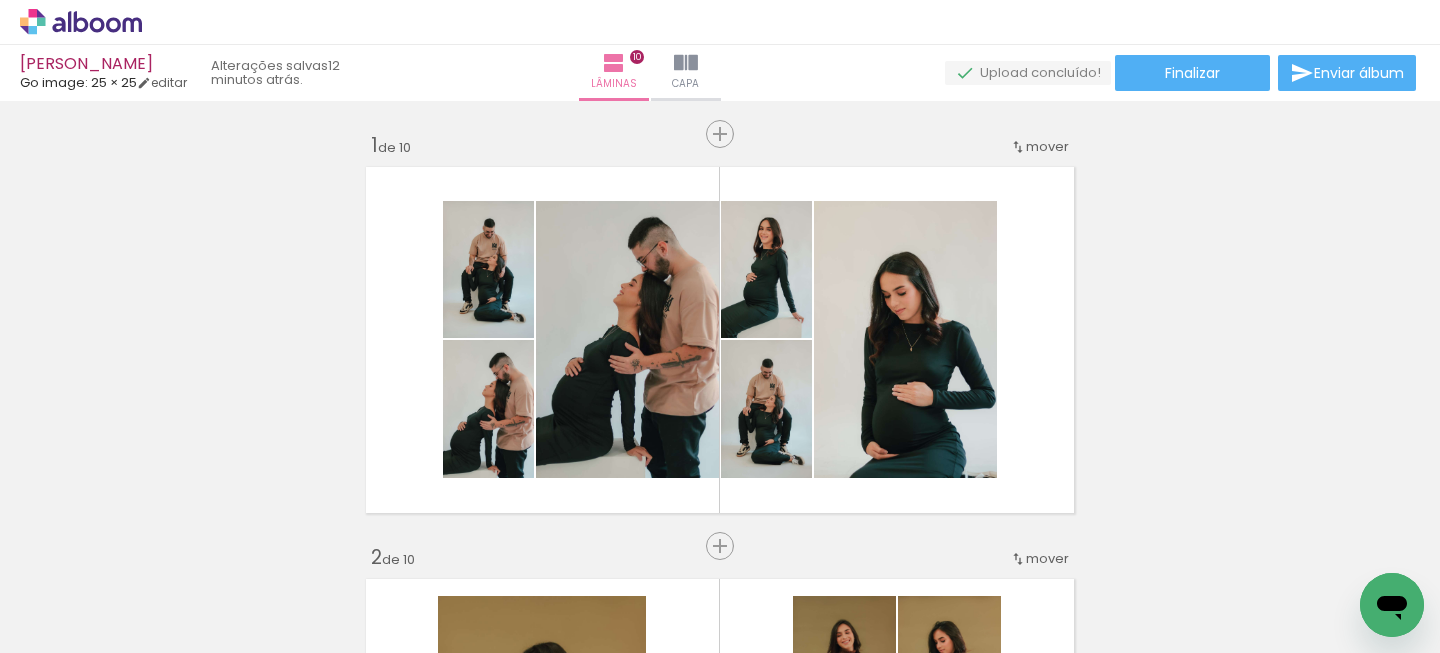 click on "› Editor de álbum" at bounding box center [720, 22] 